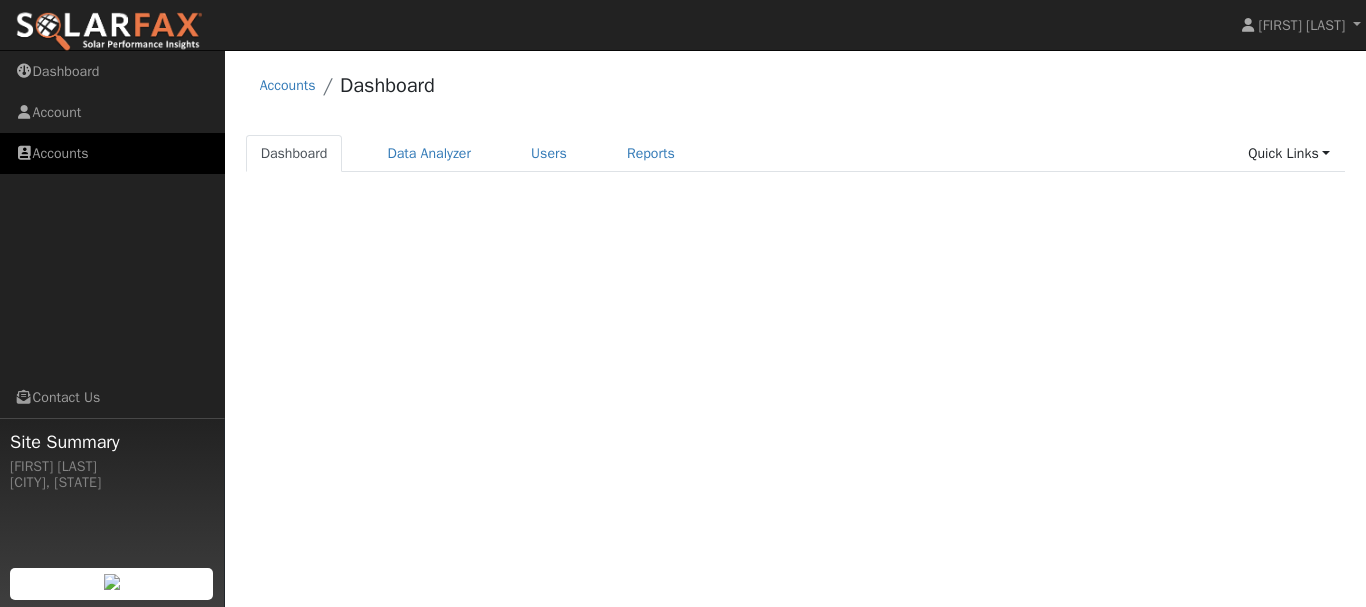 scroll, scrollTop: 0, scrollLeft: 0, axis: both 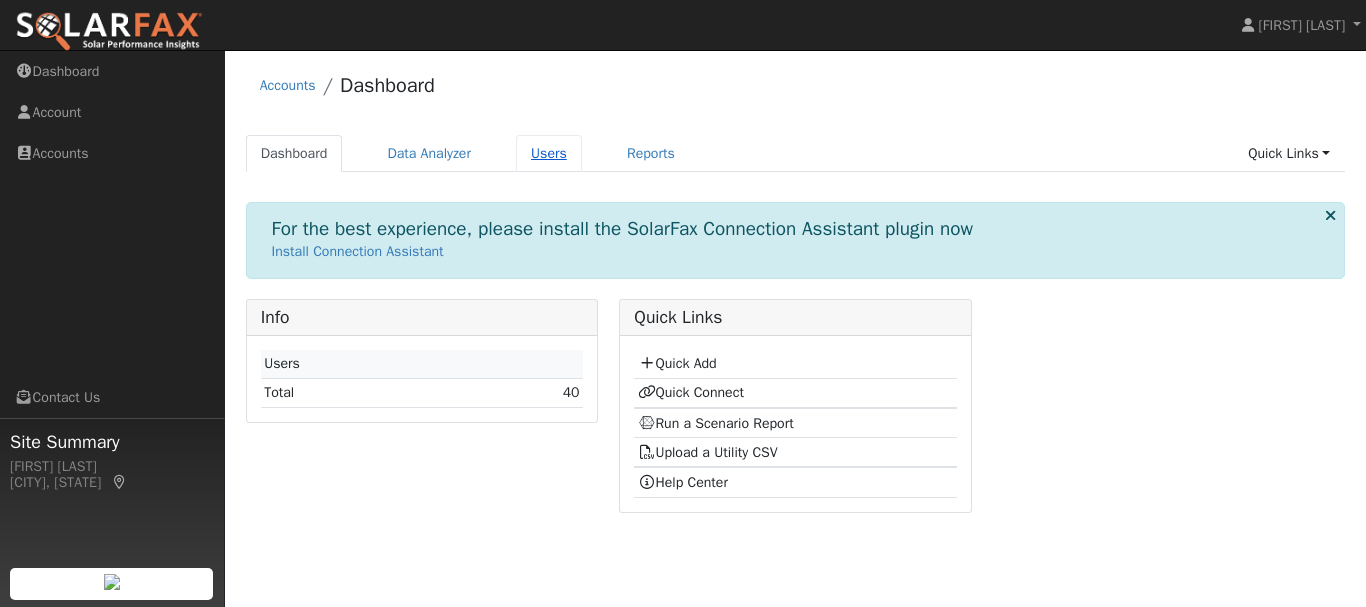 click on "Users" at bounding box center (549, 153) 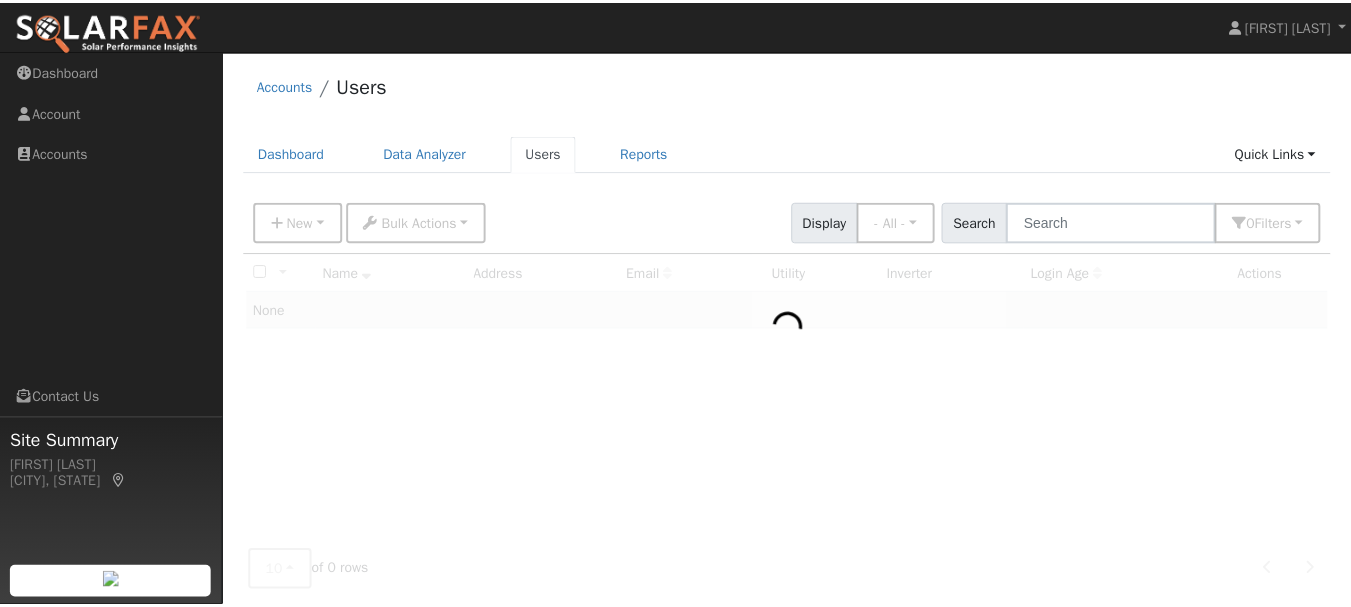 scroll, scrollTop: 0, scrollLeft: 0, axis: both 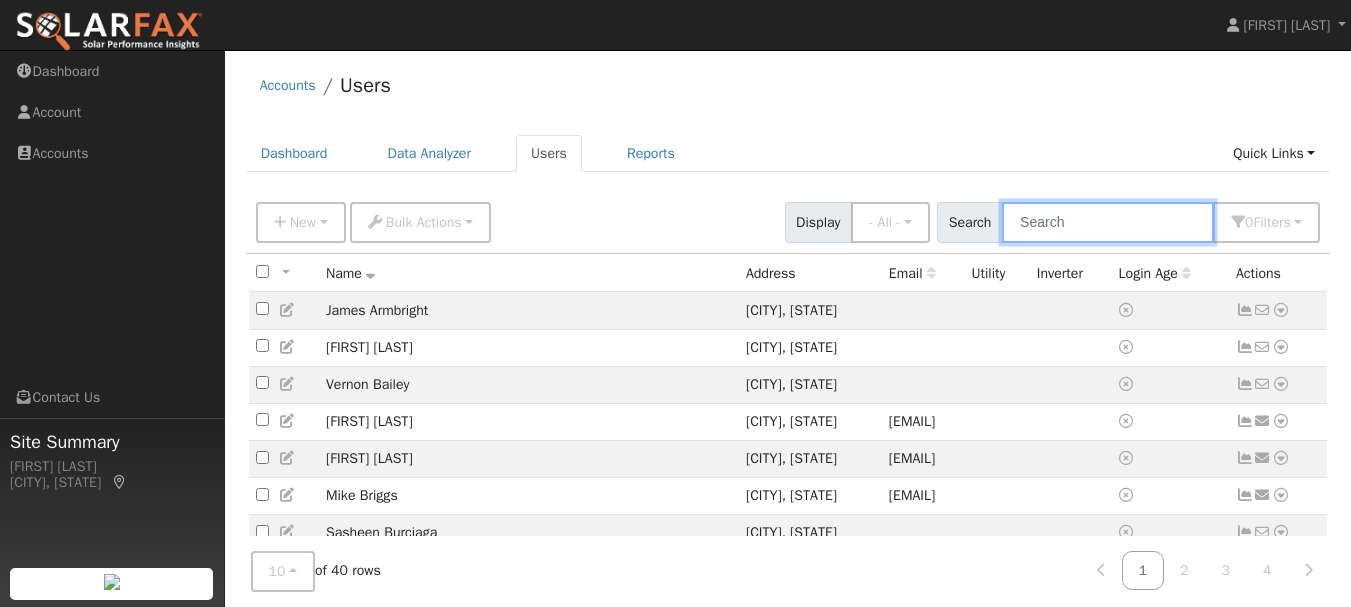 click at bounding box center [1108, 222] 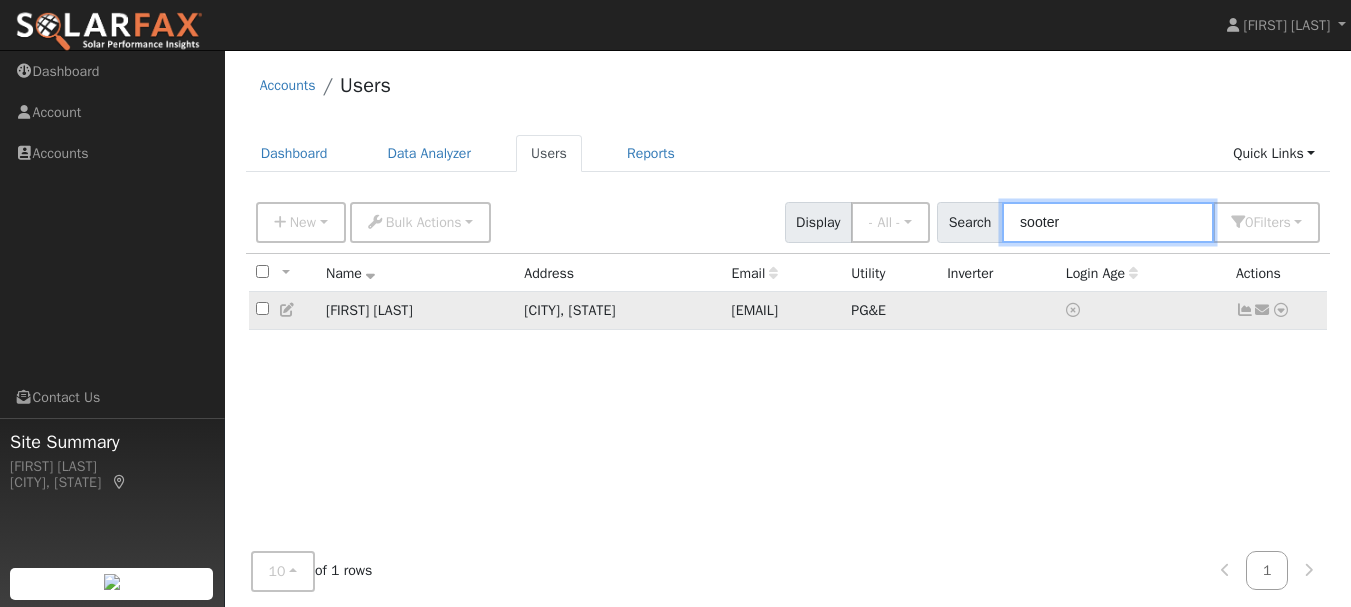 type on "sooter" 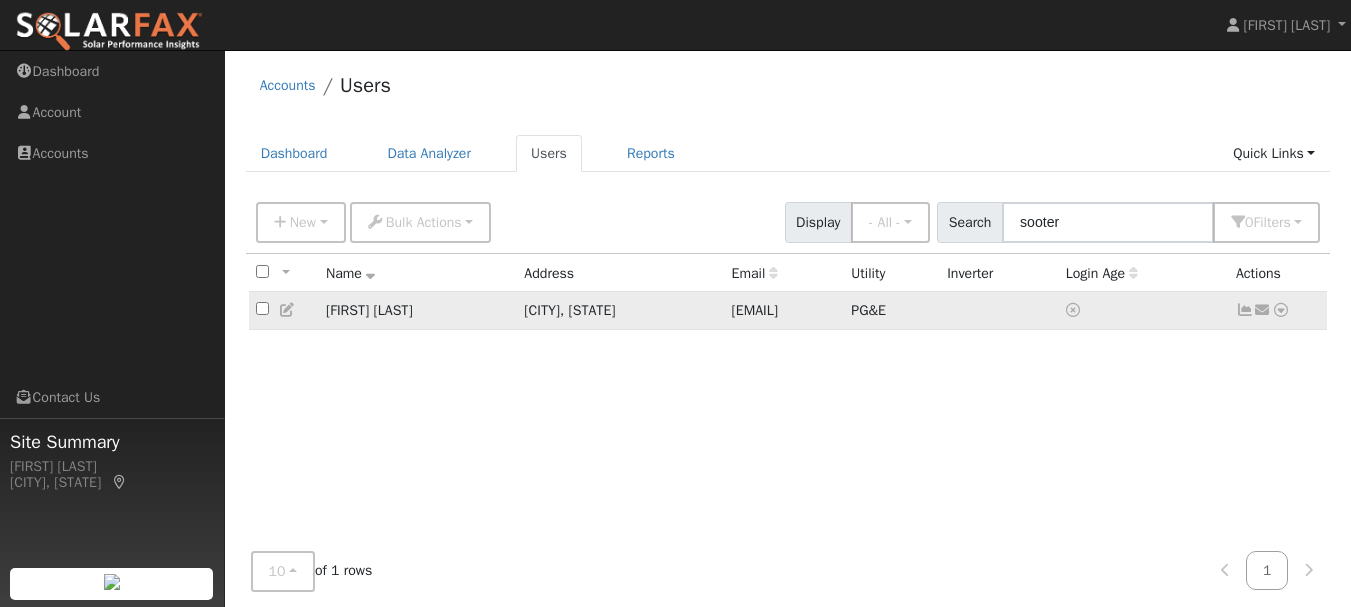 click at bounding box center [1281, 310] 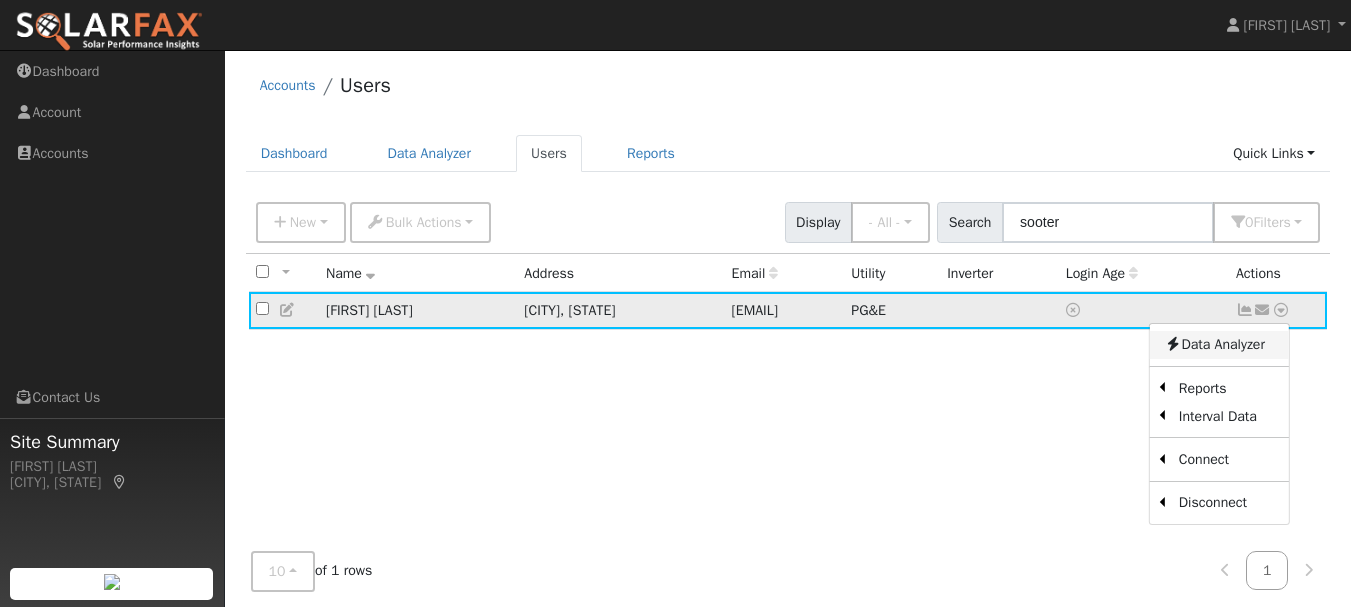 click on "Data Analyzer" at bounding box center (1219, 345) 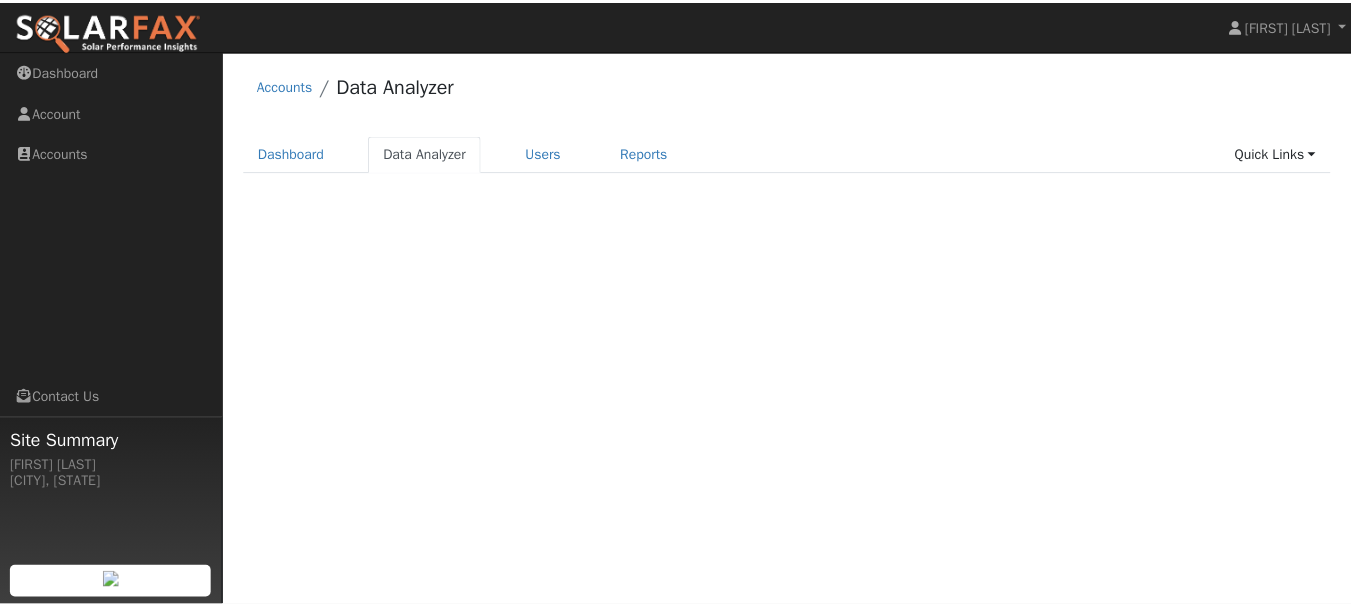 scroll, scrollTop: 0, scrollLeft: 0, axis: both 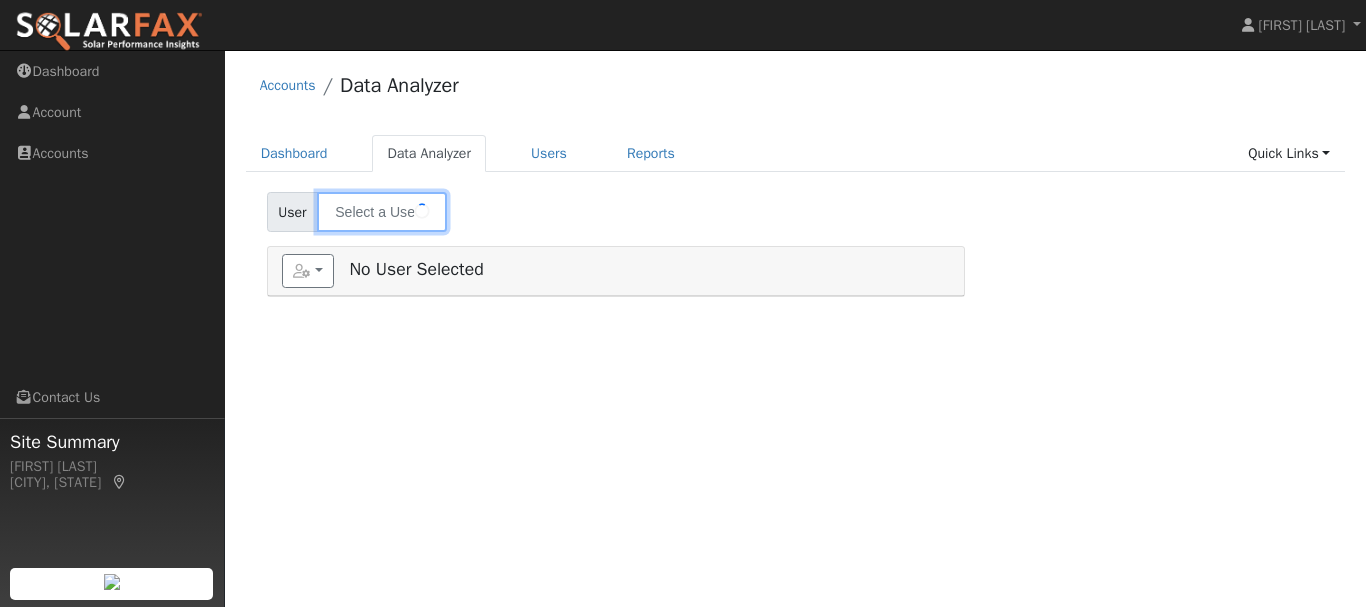 type on "Ken Sooter" 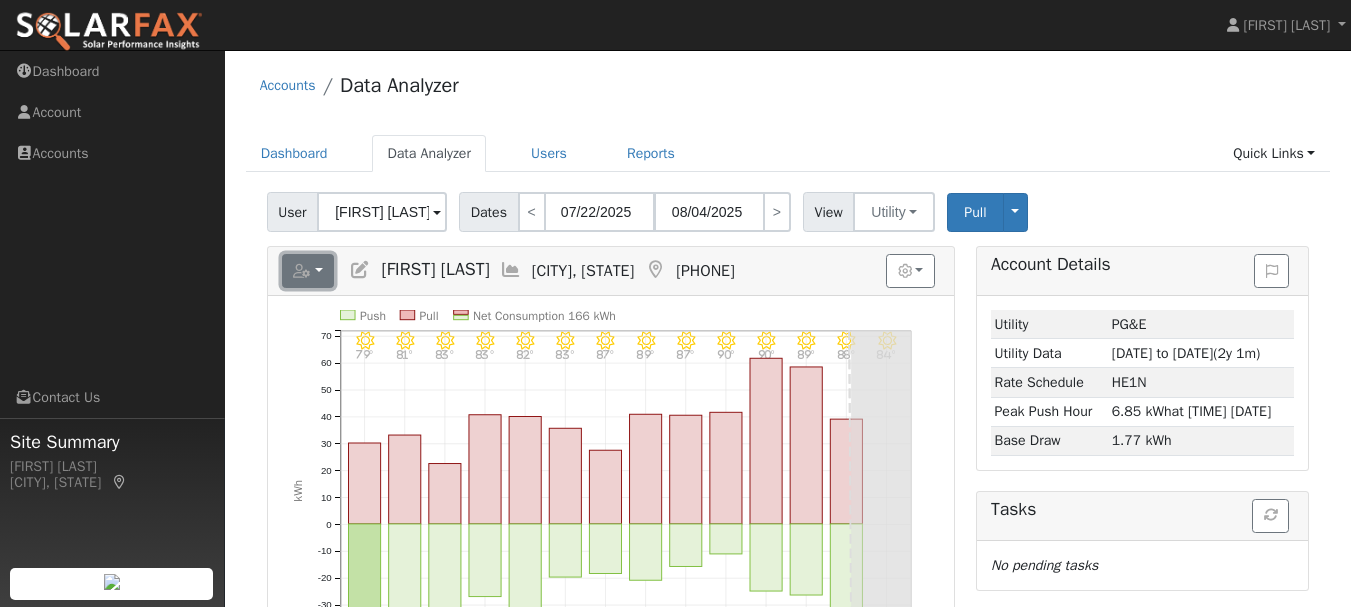 click at bounding box center [308, 271] 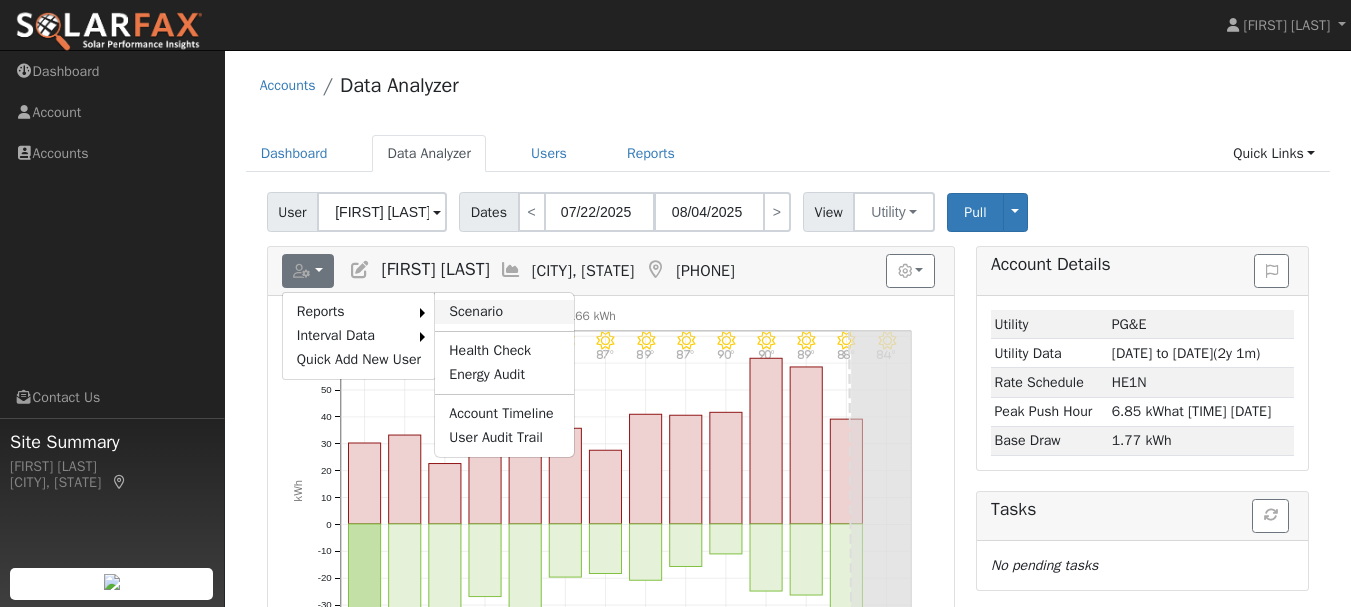 click on "Scenario" at bounding box center (504, 312) 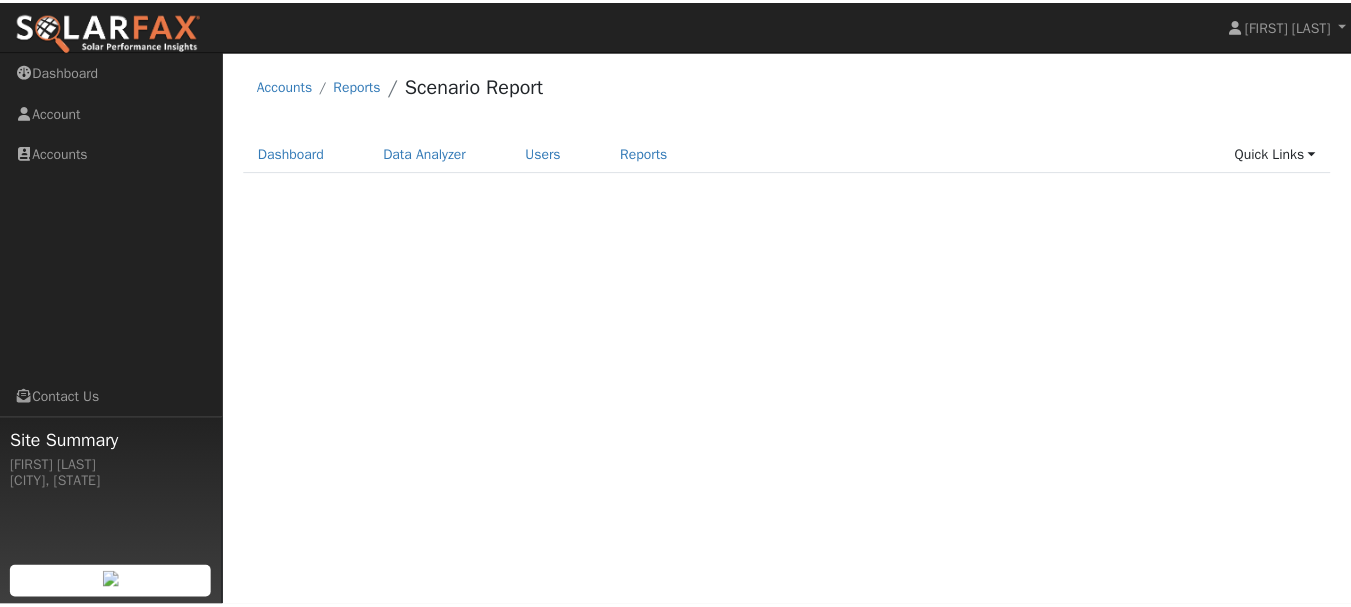 scroll, scrollTop: 0, scrollLeft: 0, axis: both 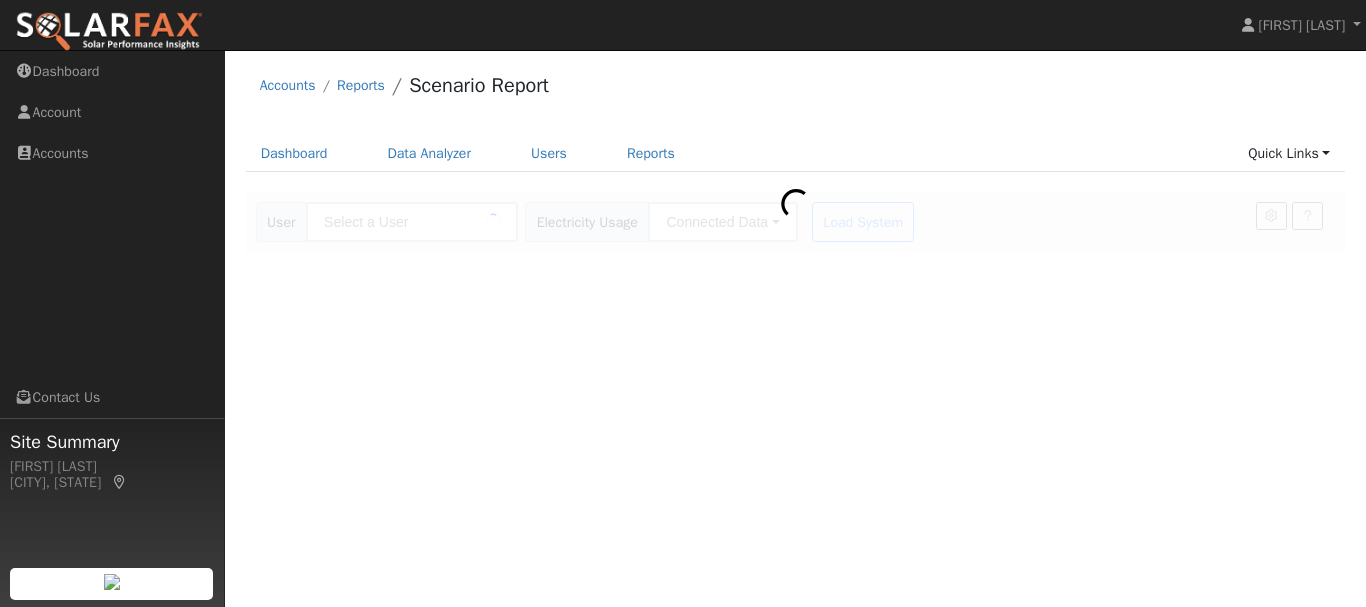type on "[FIRST] [LAST]" 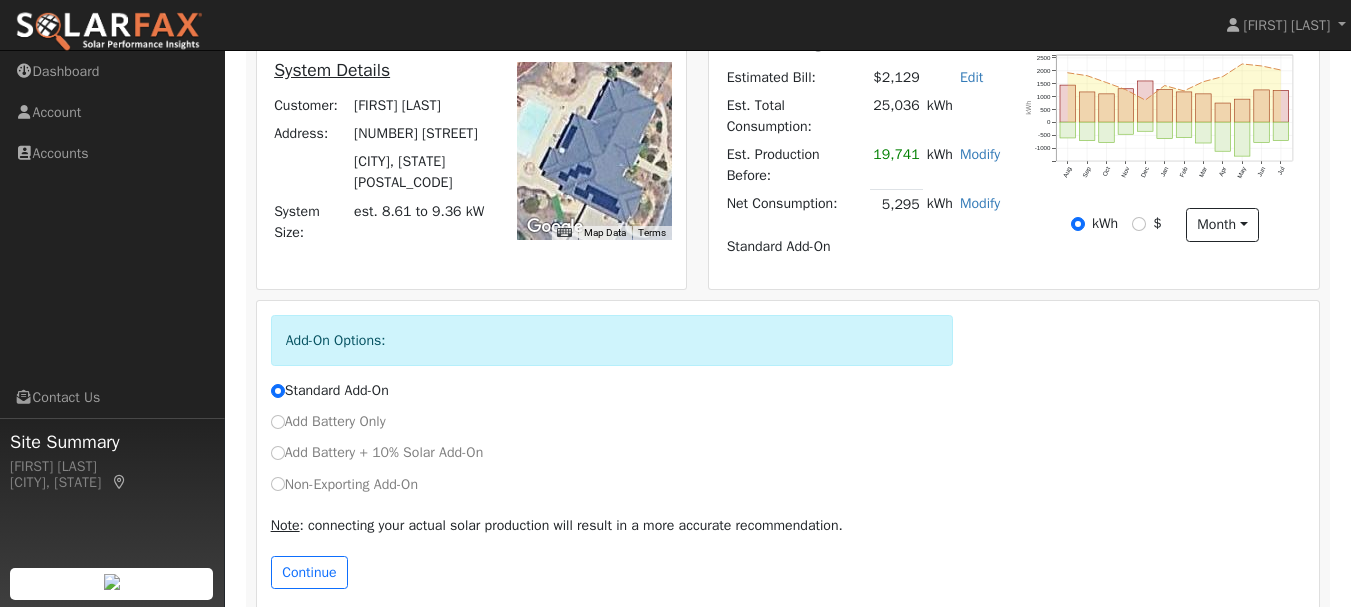 scroll, scrollTop: 480, scrollLeft: 0, axis: vertical 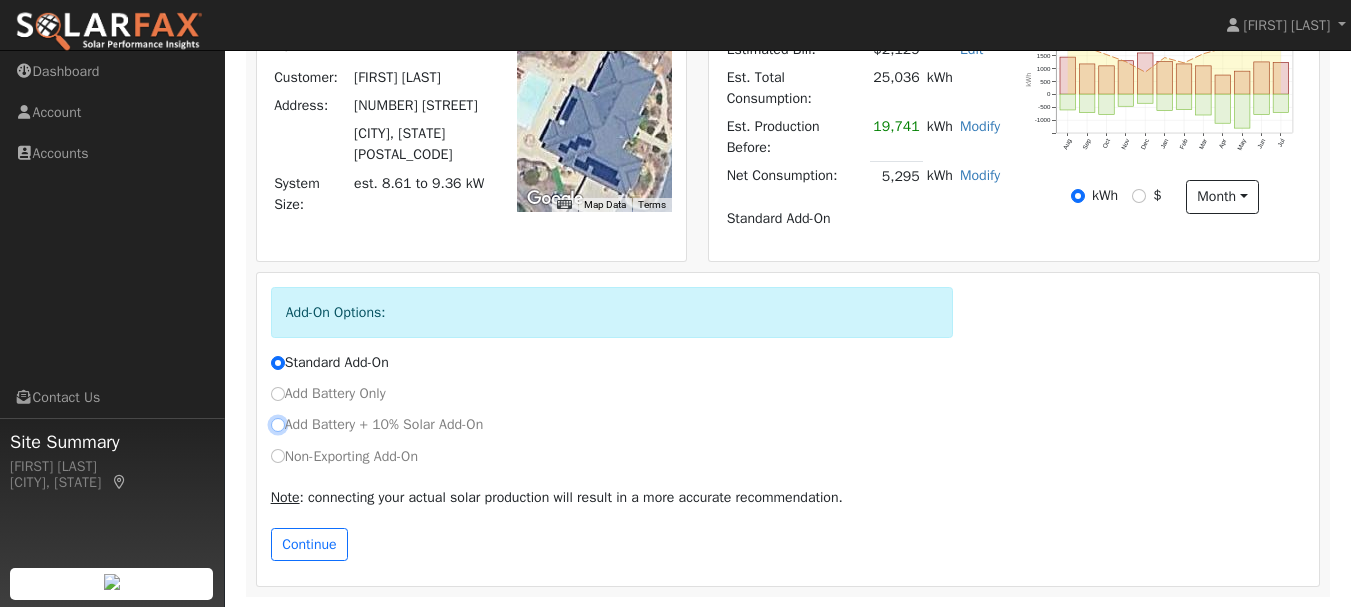 click on "Add Battery + 10% Solar Add-On" at bounding box center (278, 425) 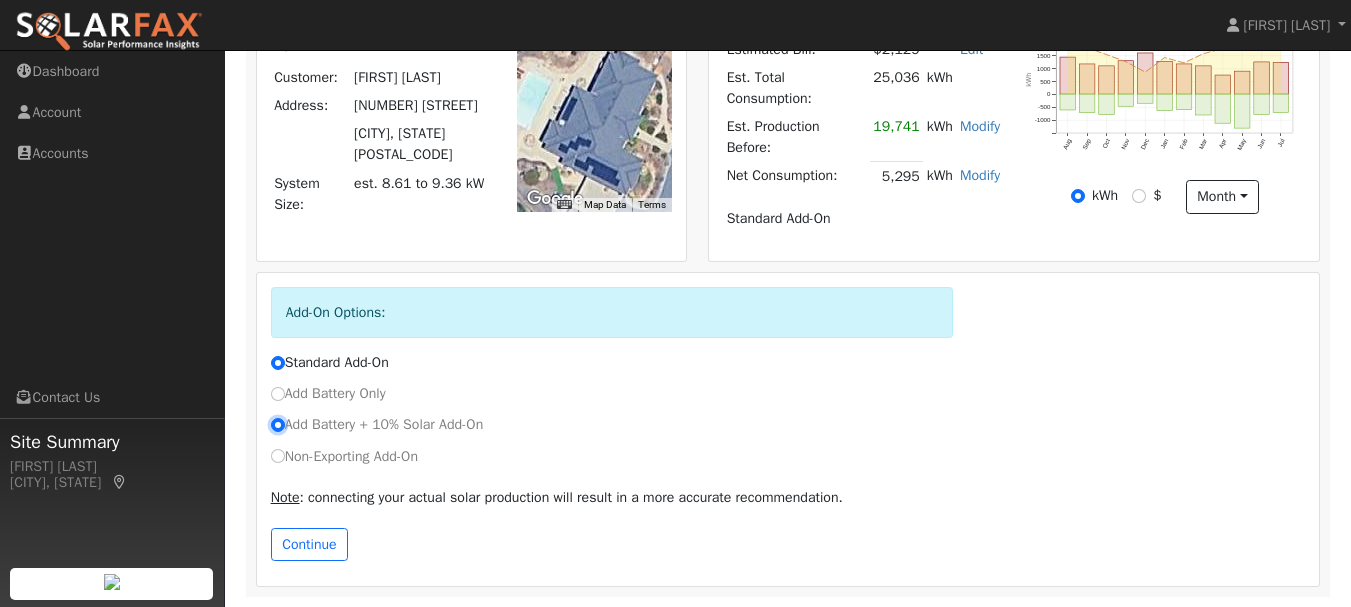 radio on "true" 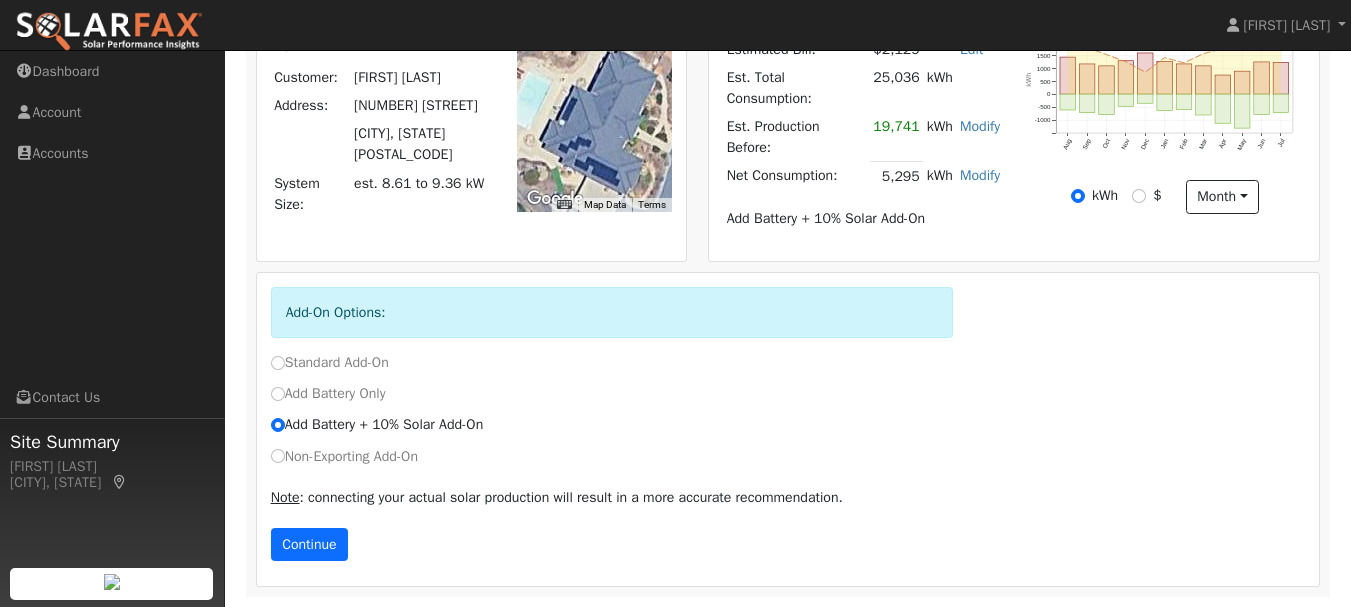 click on "Continue" at bounding box center [310, 545] 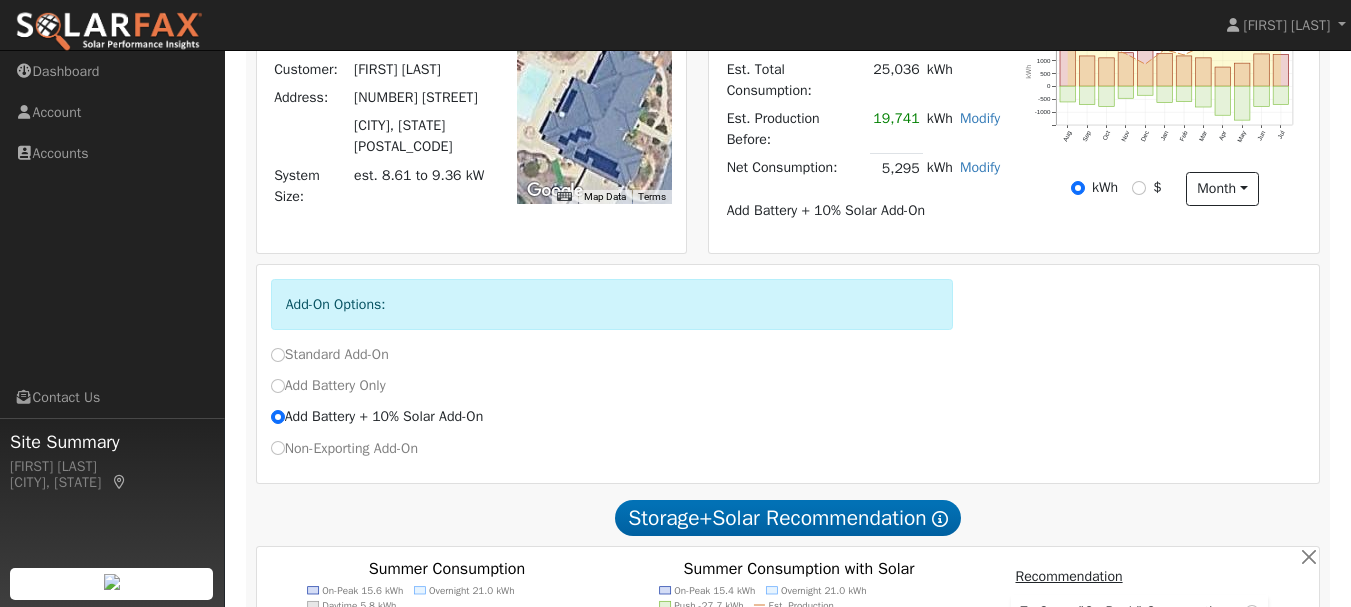 scroll, scrollTop: 927, scrollLeft: 0, axis: vertical 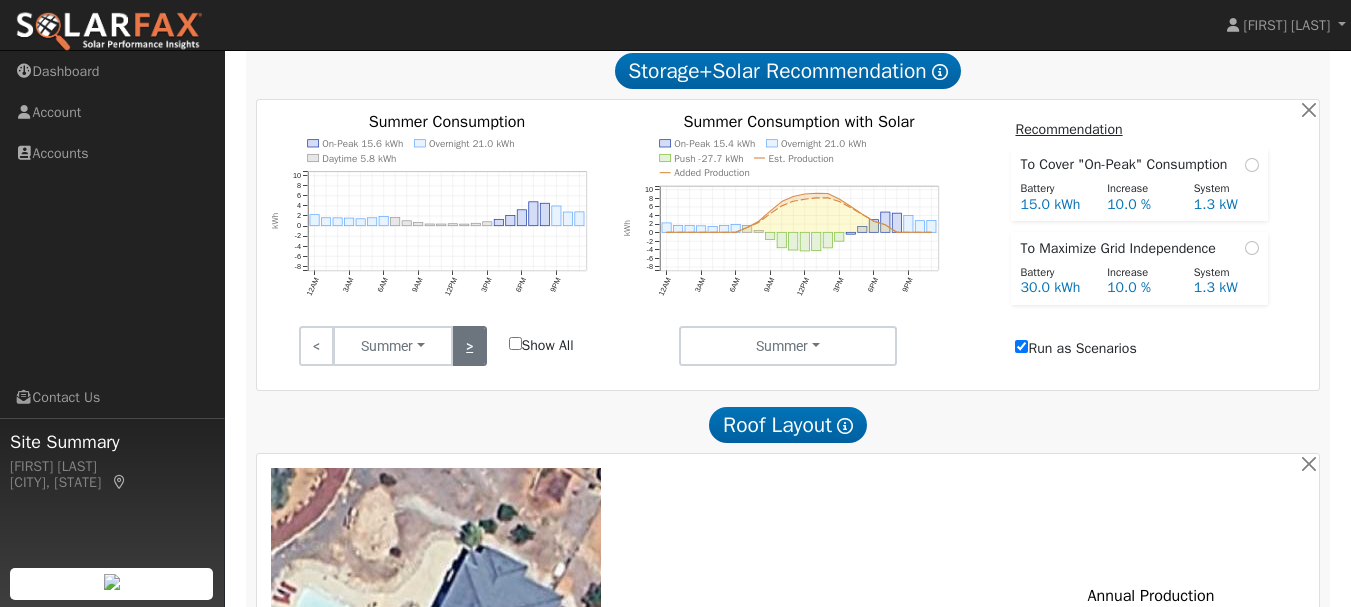 click on ">" at bounding box center [469, 346] 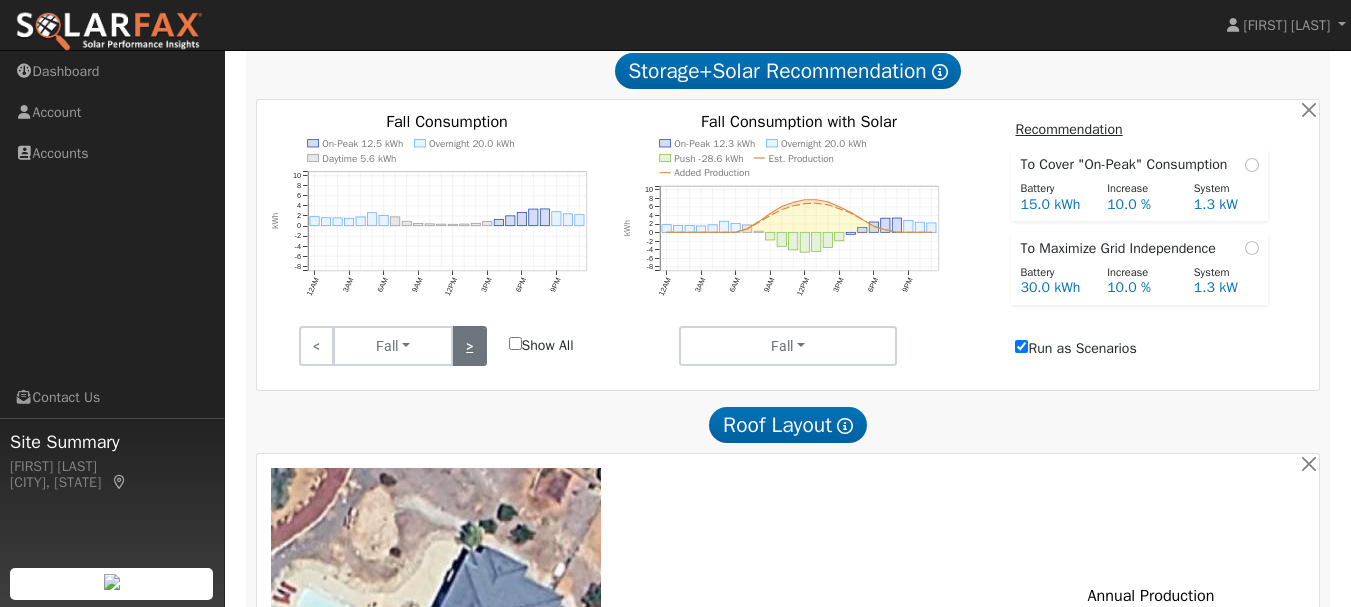 click on ">" at bounding box center (469, 346) 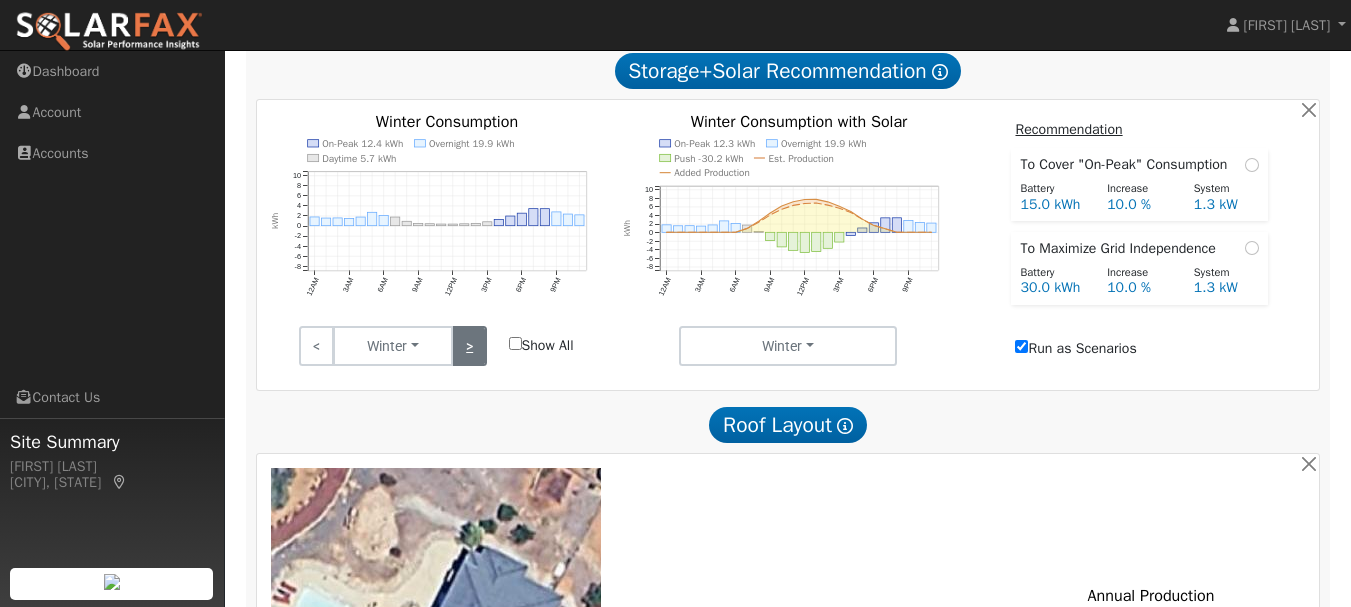 click on ">" at bounding box center (469, 346) 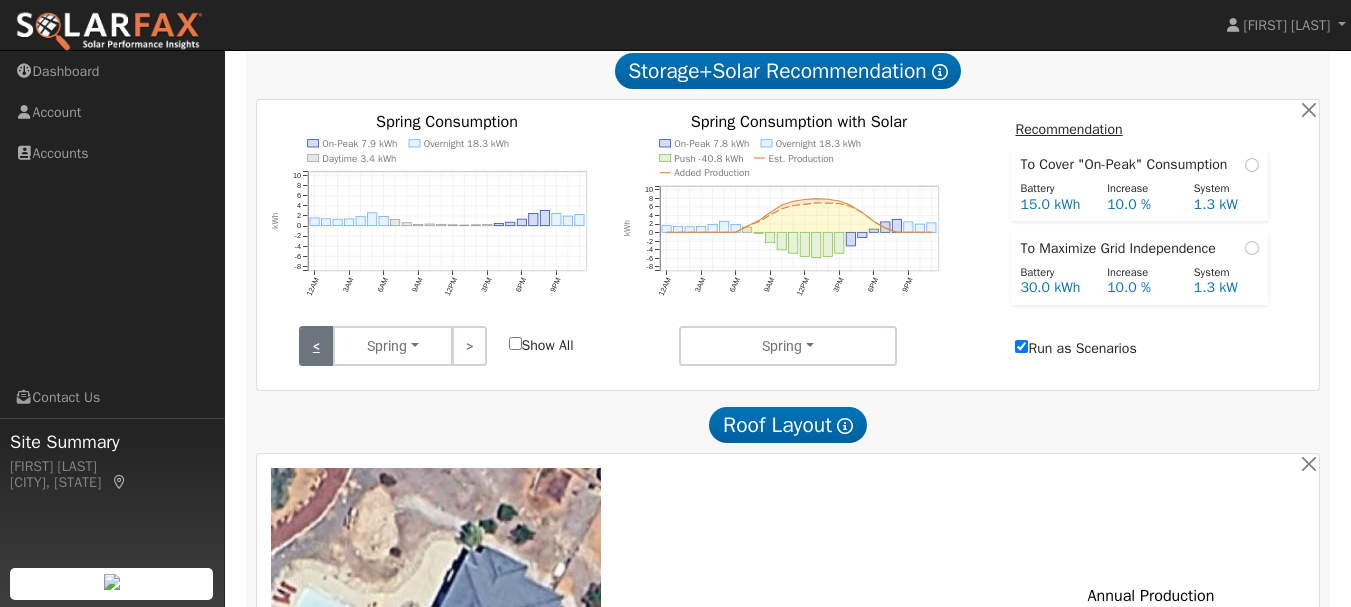 click on "<" at bounding box center [316, 346] 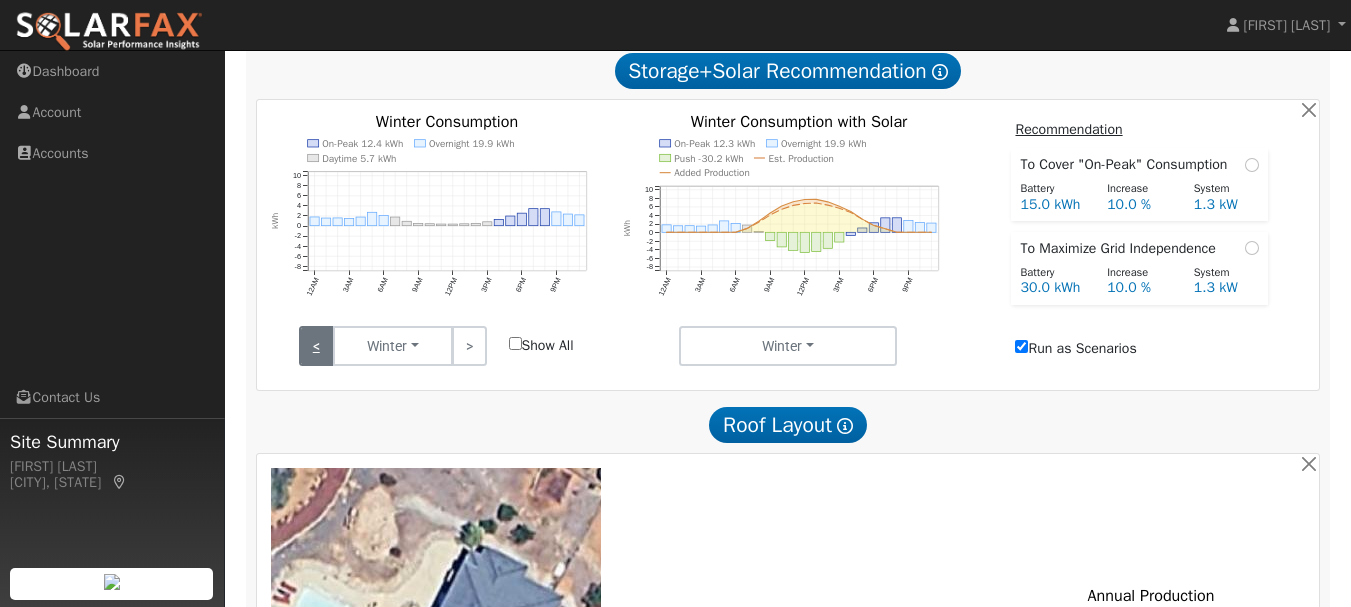click on "<" at bounding box center [316, 346] 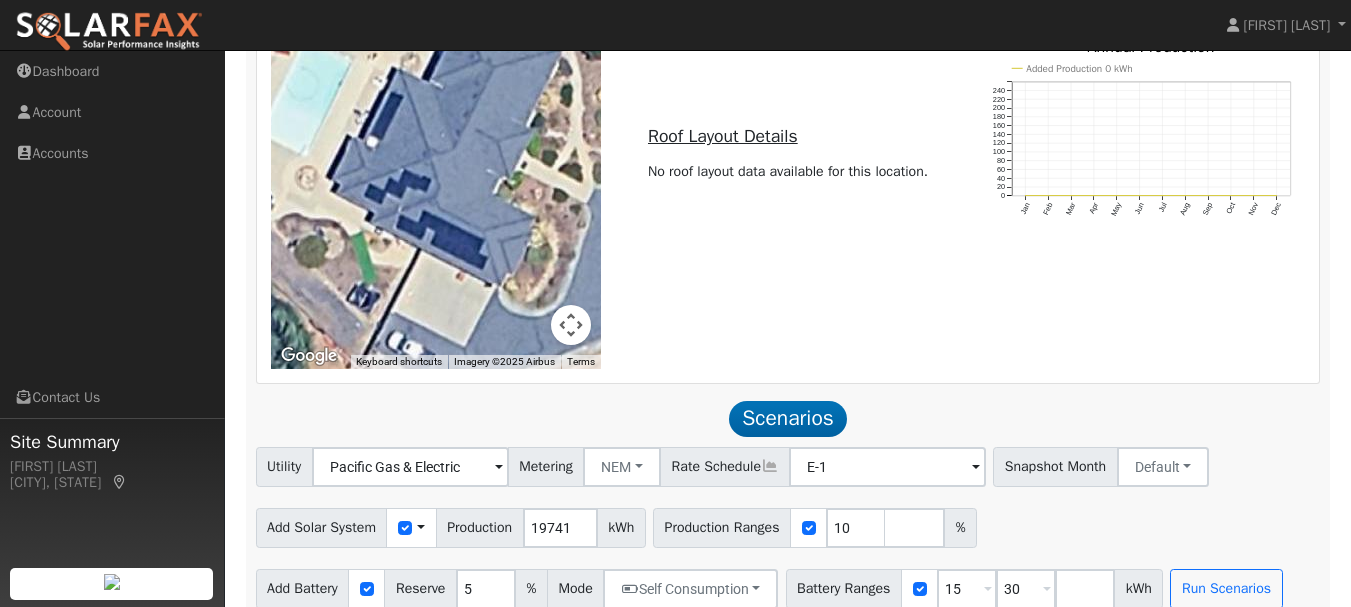 scroll, scrollTop: 1505, scrollLeft: 0, axis: vertical 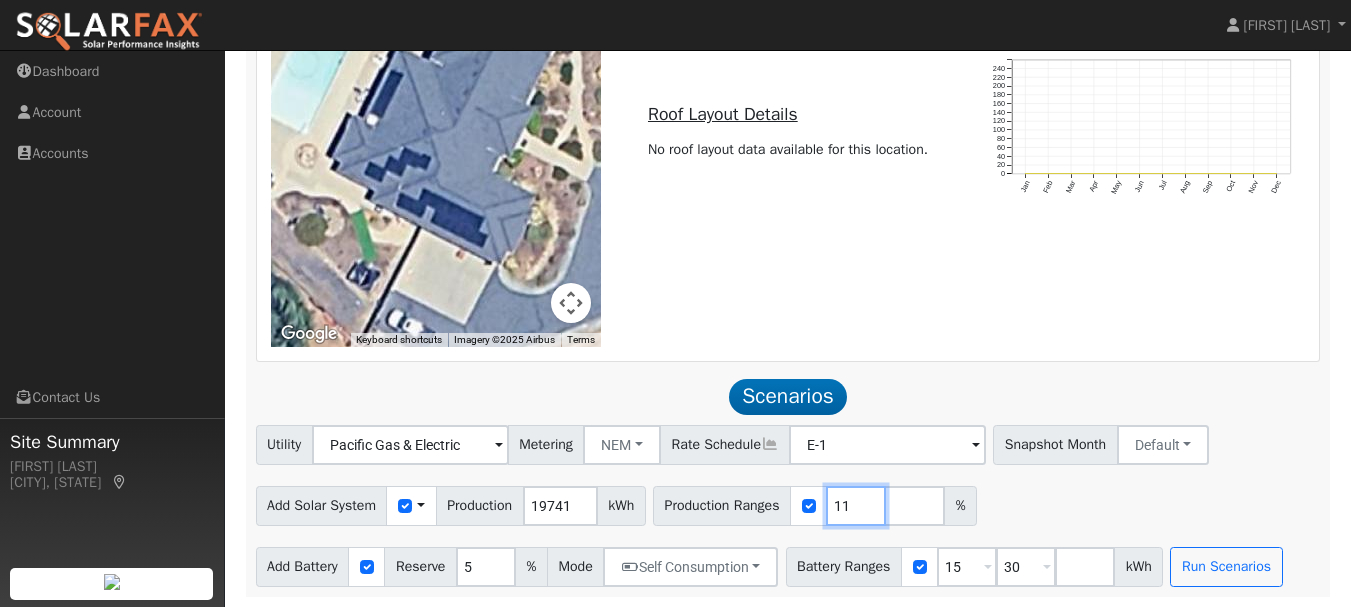 click on "11" at bounding box center (856, 506) 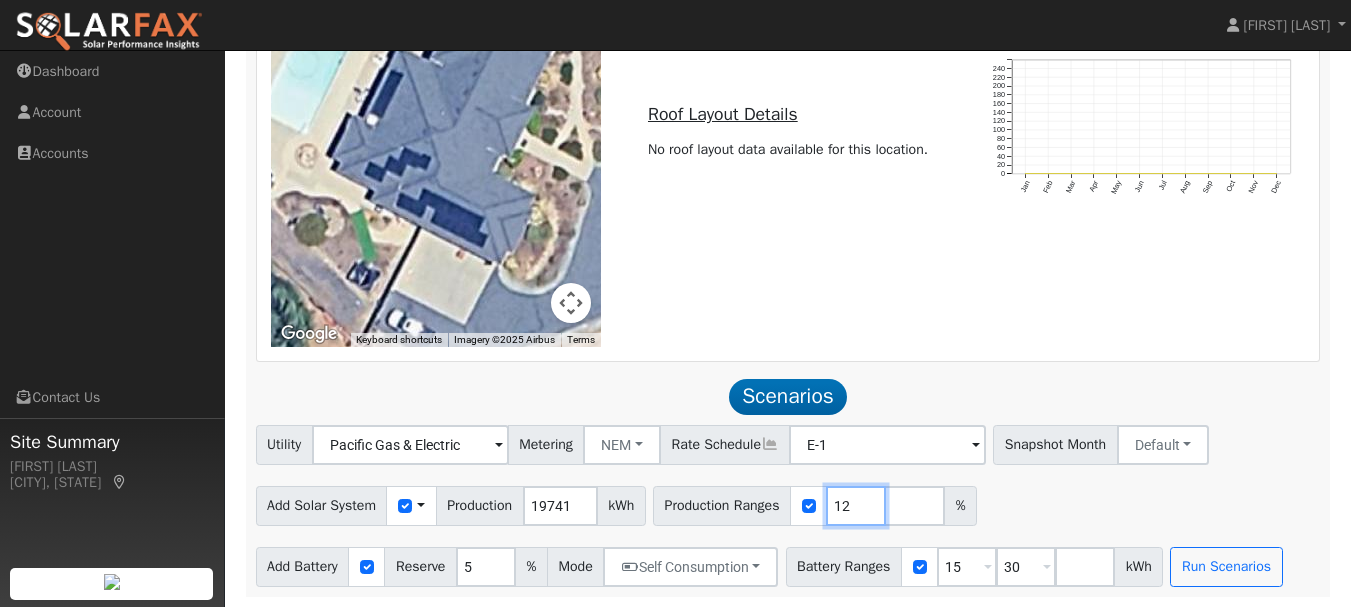 click on "12" at bounding box center (856, 506) 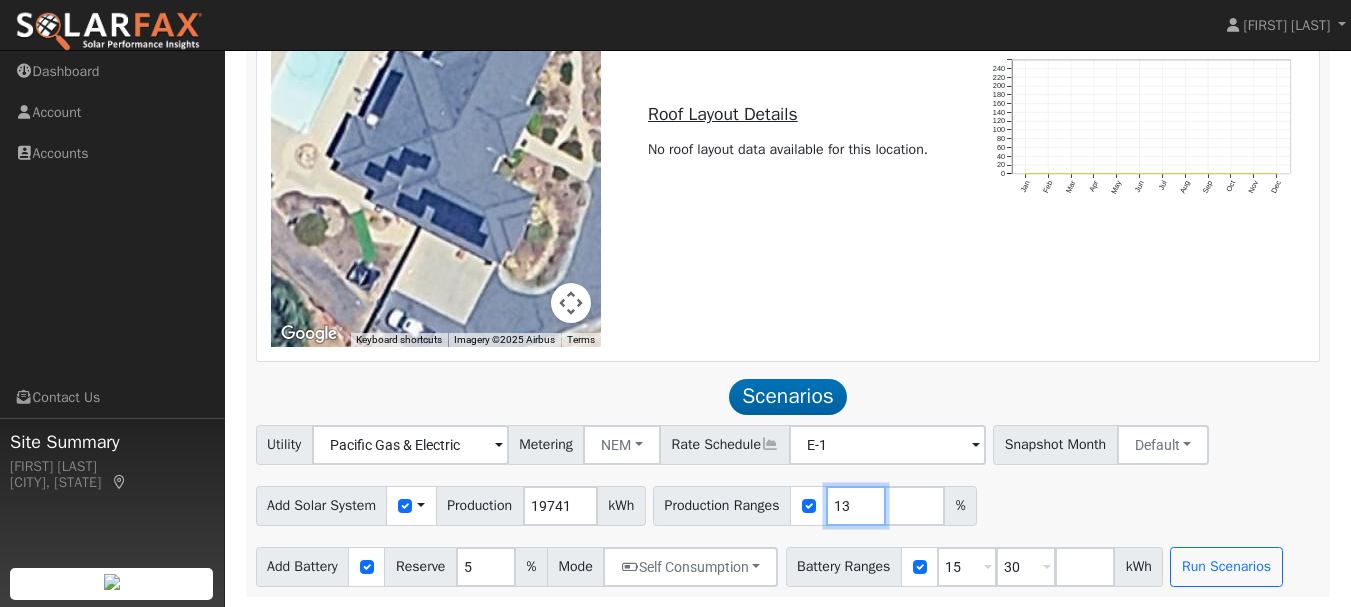 click on "13" at bounding box center (856, 506) 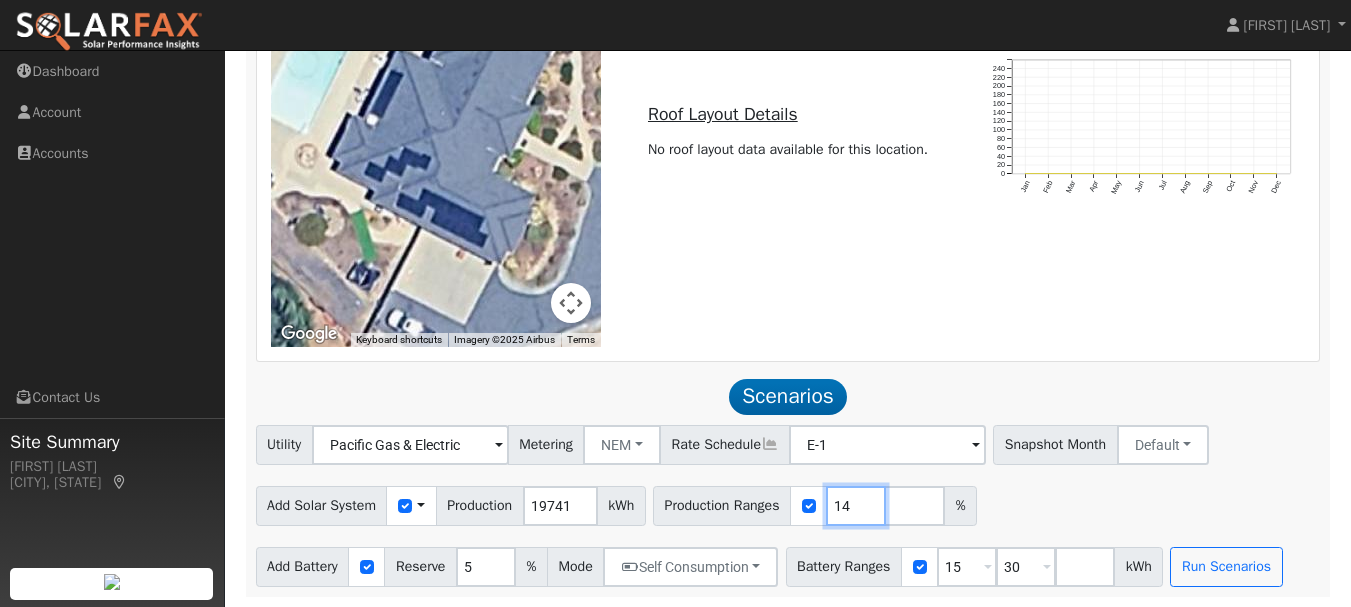 click on "14" at bounding box center (856, 506) 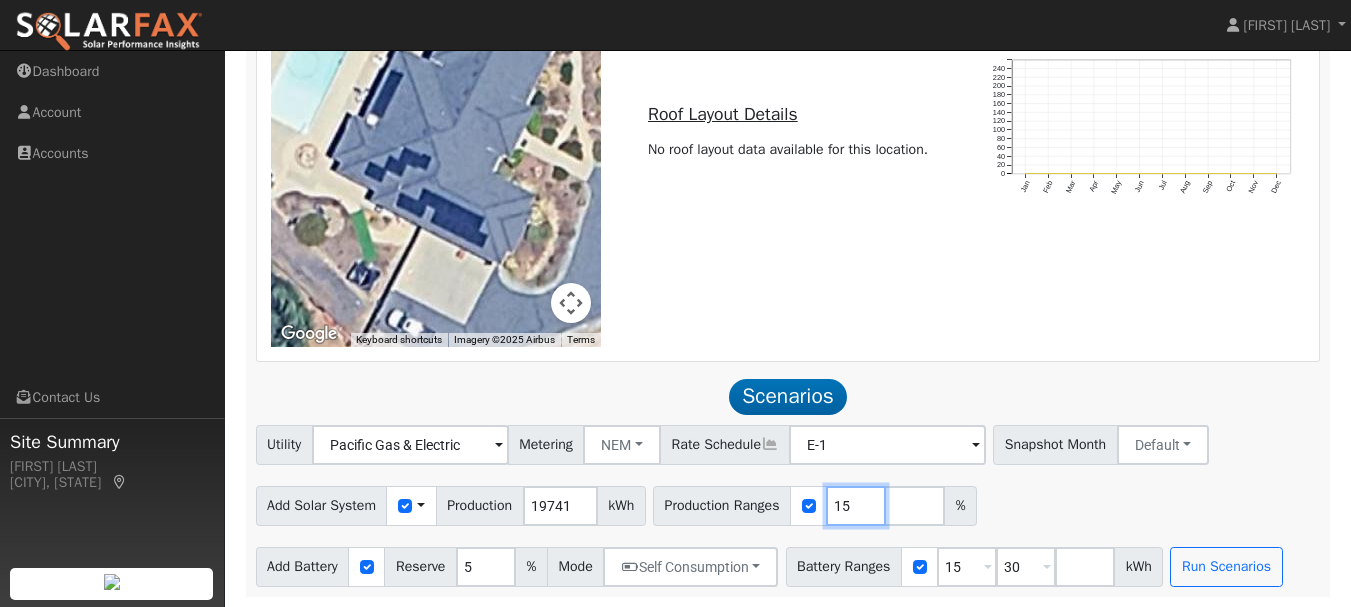 click on "15" at bounding box center (856, 506) 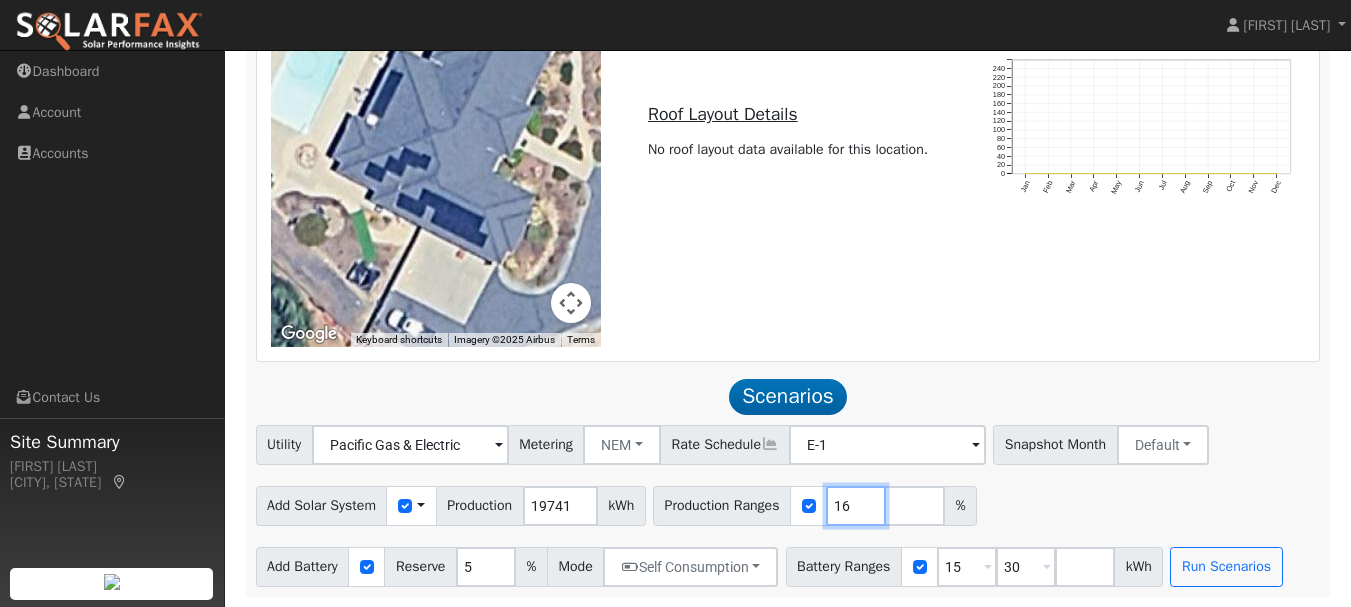 click on "16" at bounding box center [856, 506] 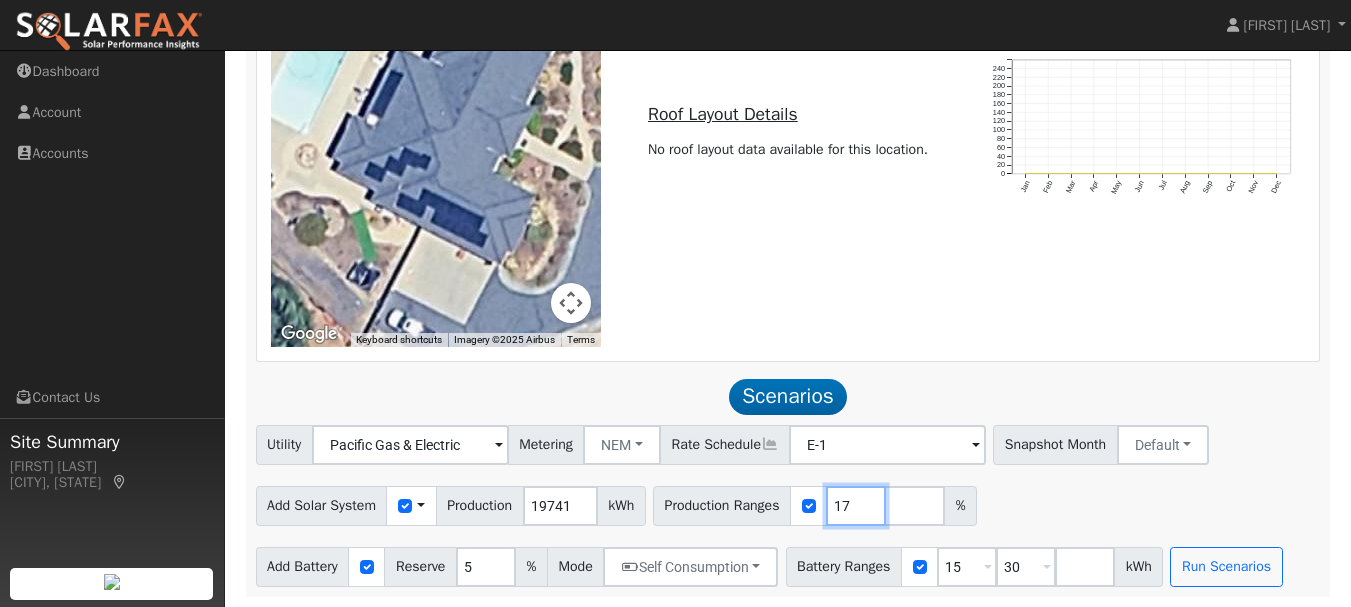 click on "17" at bounding box center [856, 506] 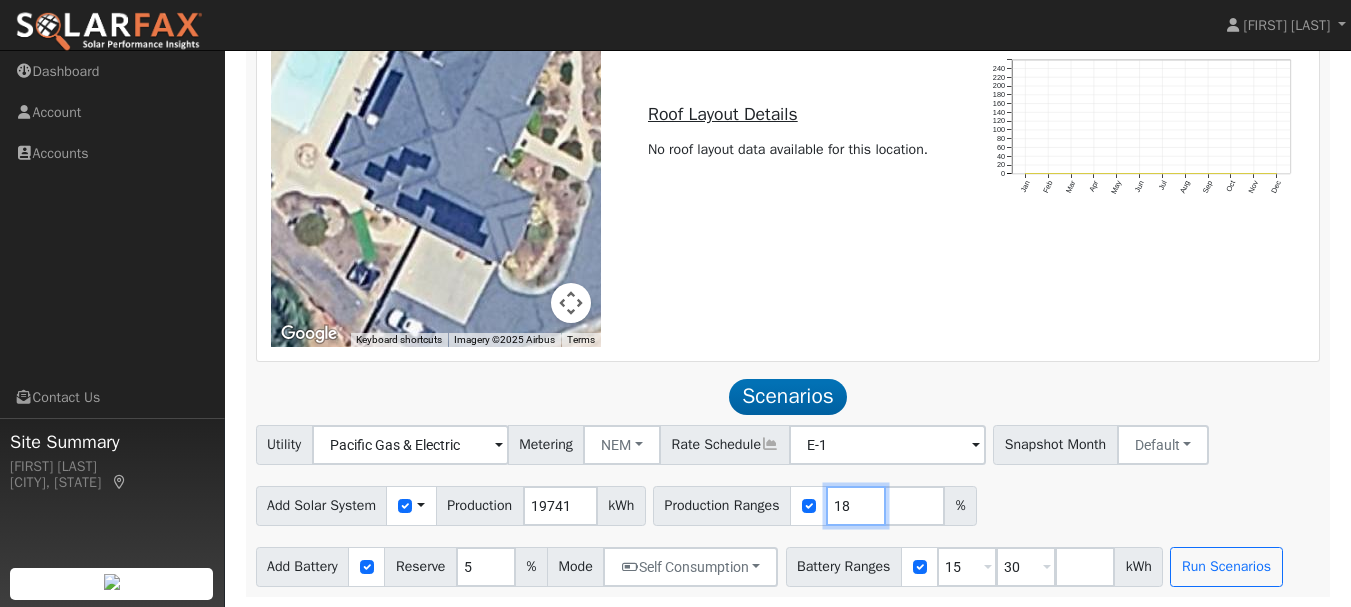 click on "18" at bounding box center [856, 506] 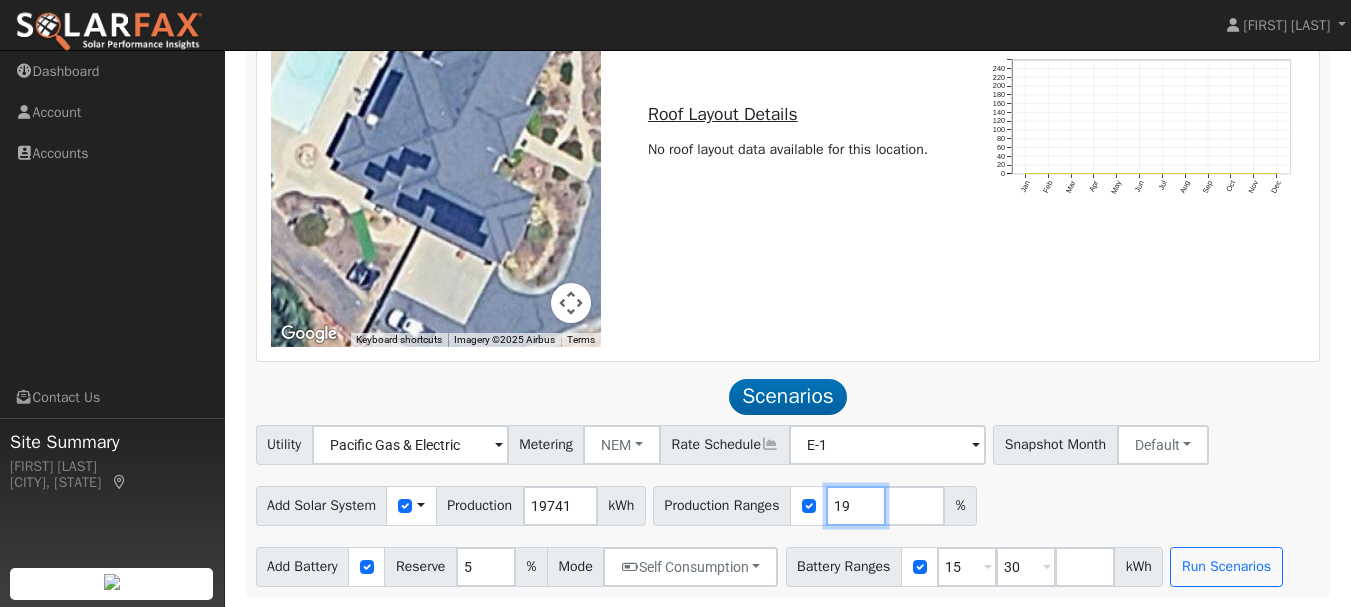click on "19" at bounding box center [856, 506] 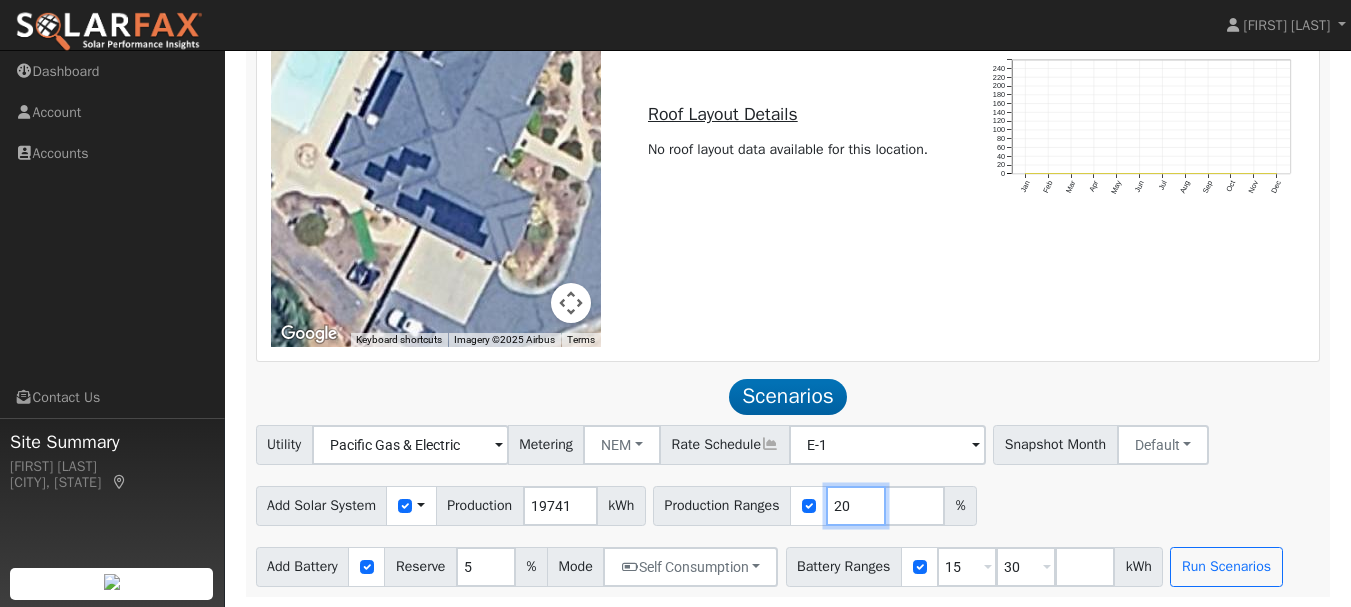 type on "20" 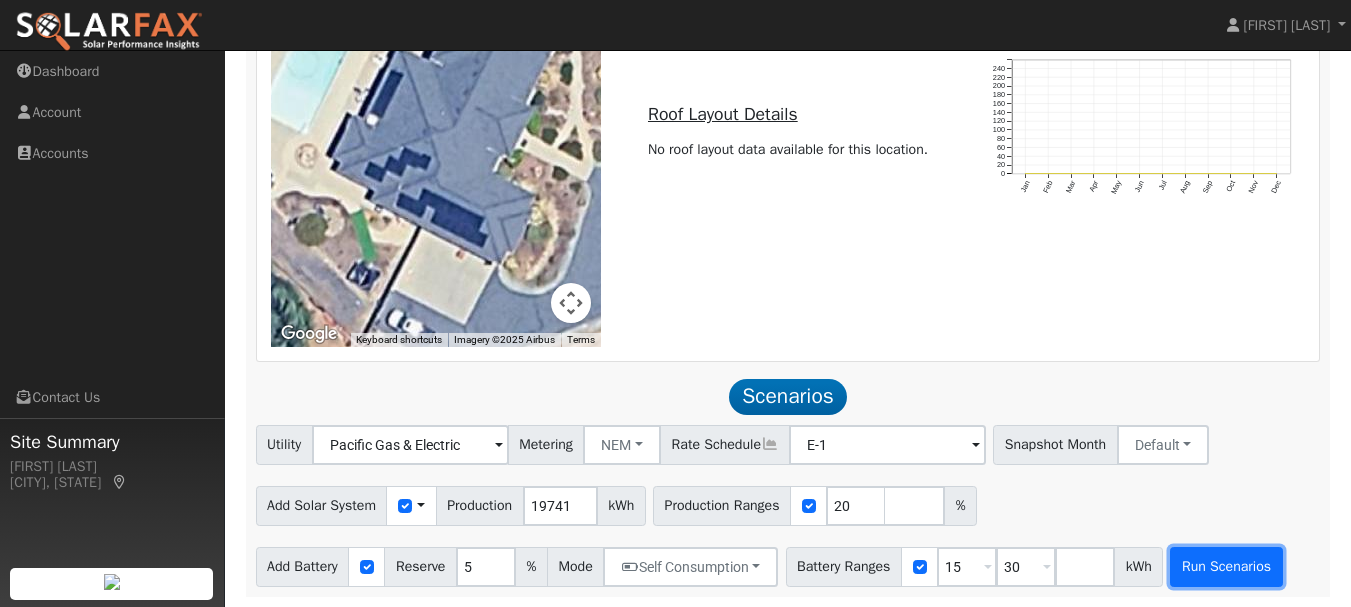 click on "Run Scenarios" at bounding box center (1226, 567) 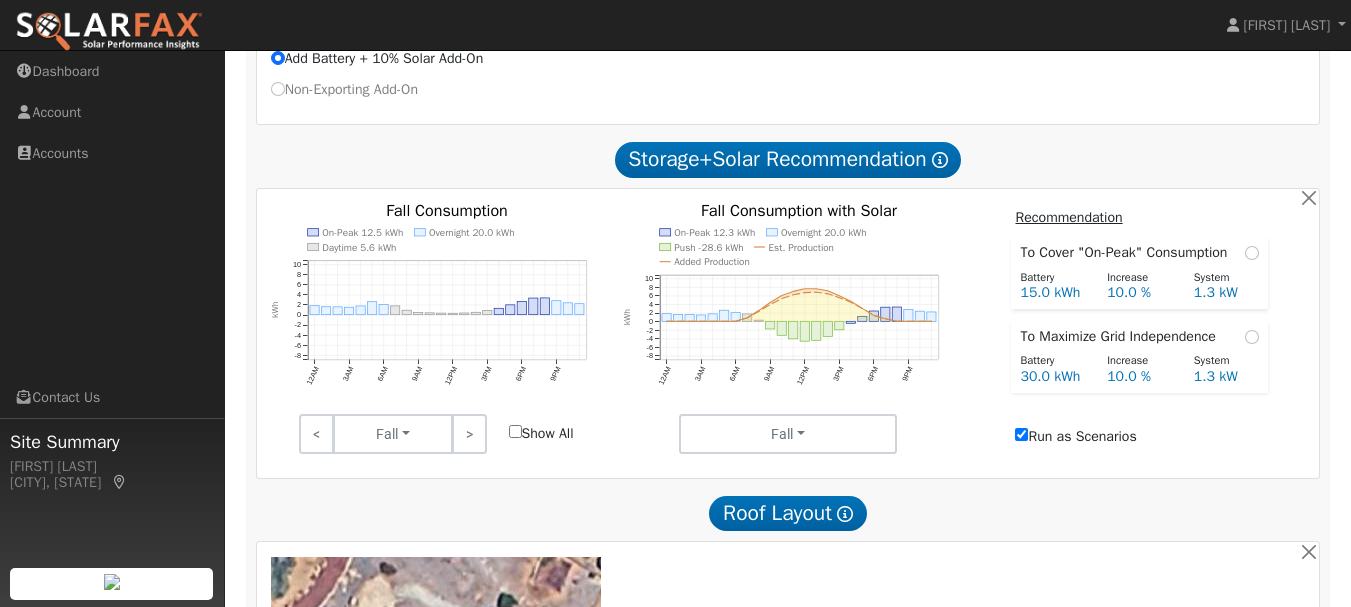 scroll, scrollTop: 912, scrollLeft: 0, axis: vertical 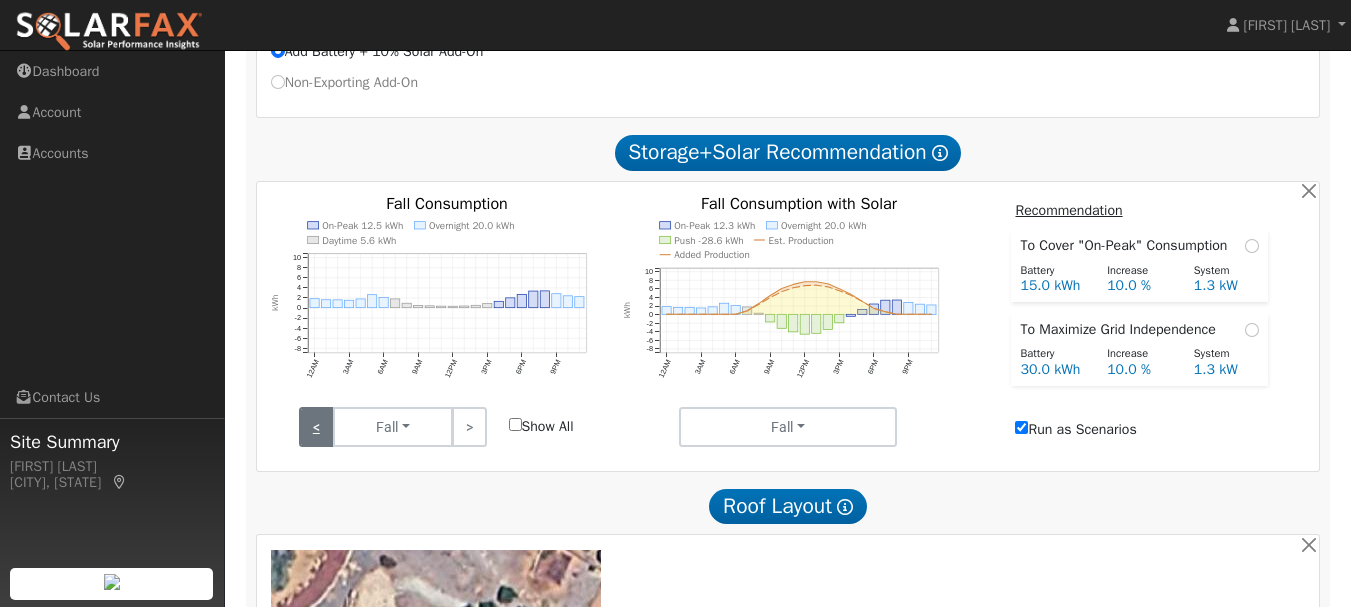 click on "<" at bounding box center (316, 427) 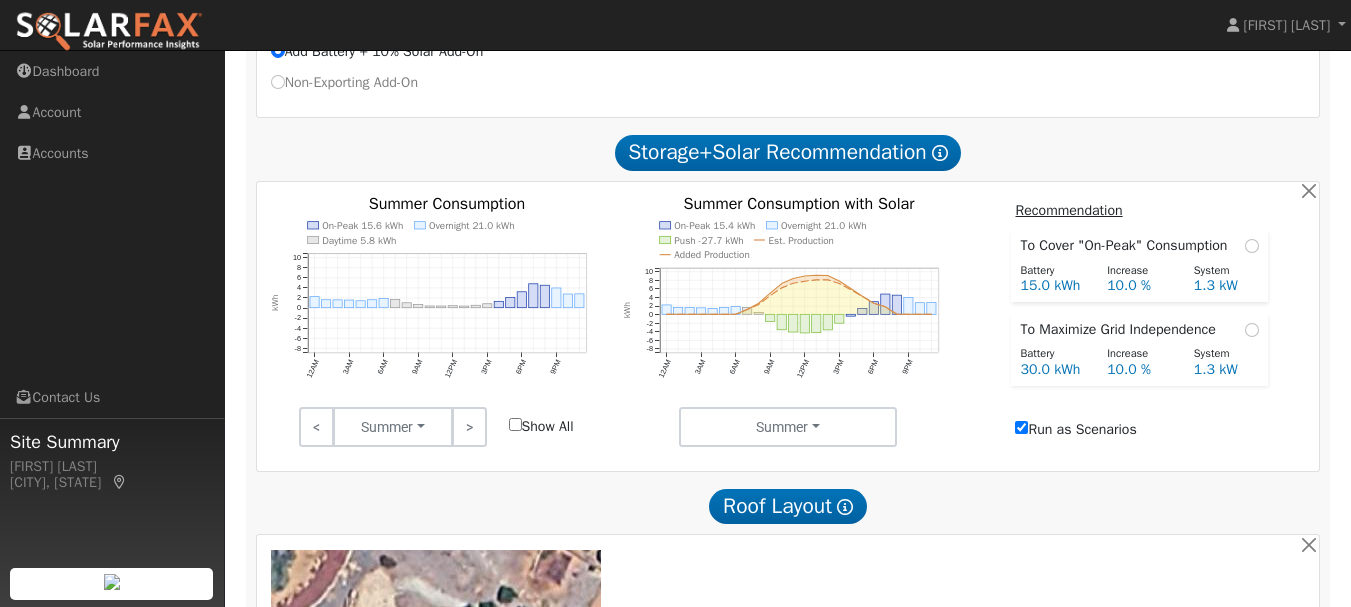 scroll, scrollTop: 917, scrollLeft: 0, axis: vertical 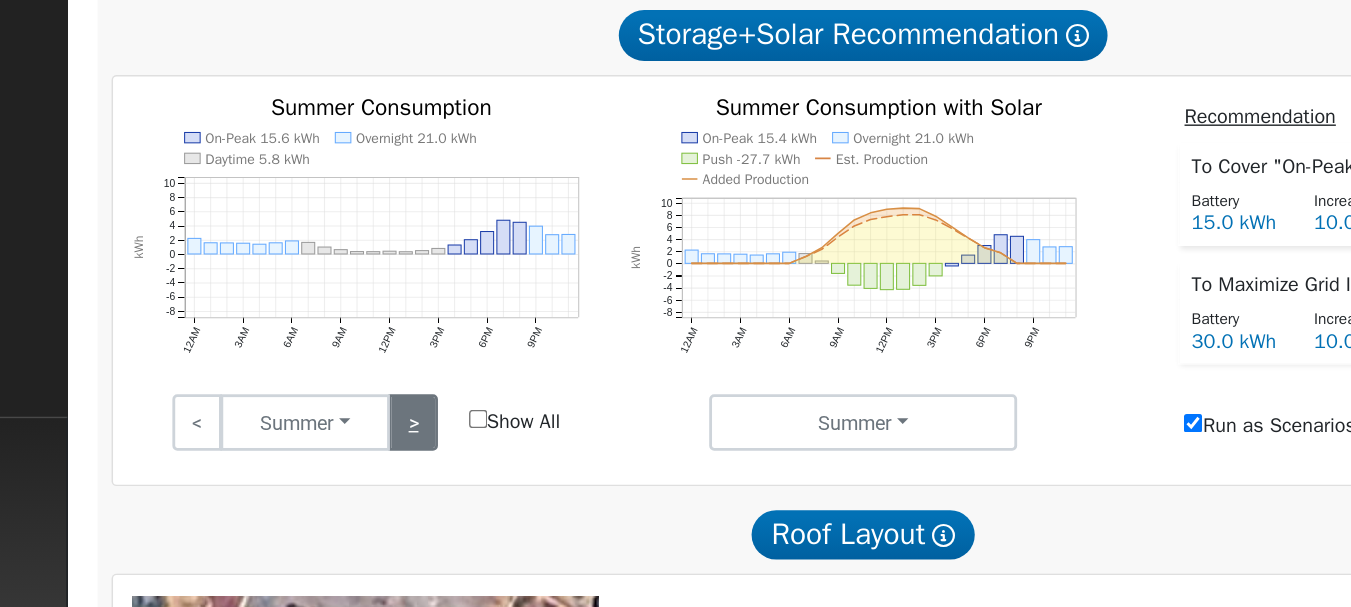 click on ">" at bounding box center (469, 422) 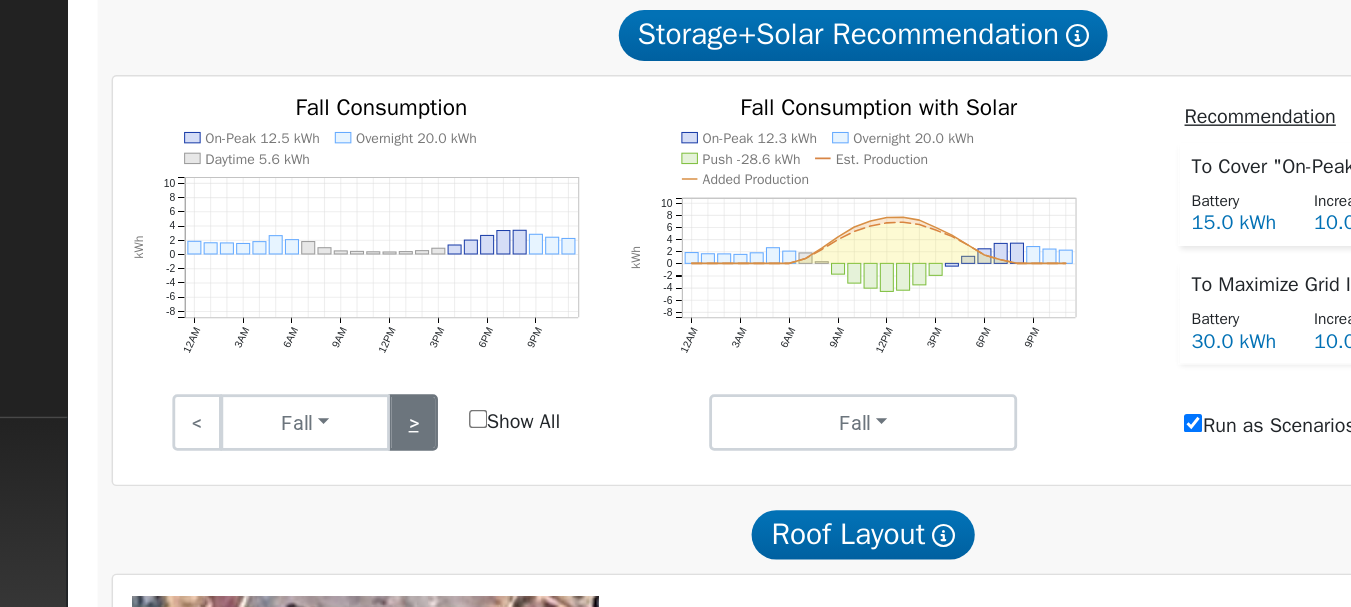click on ">" at bounding box center [469, 422] 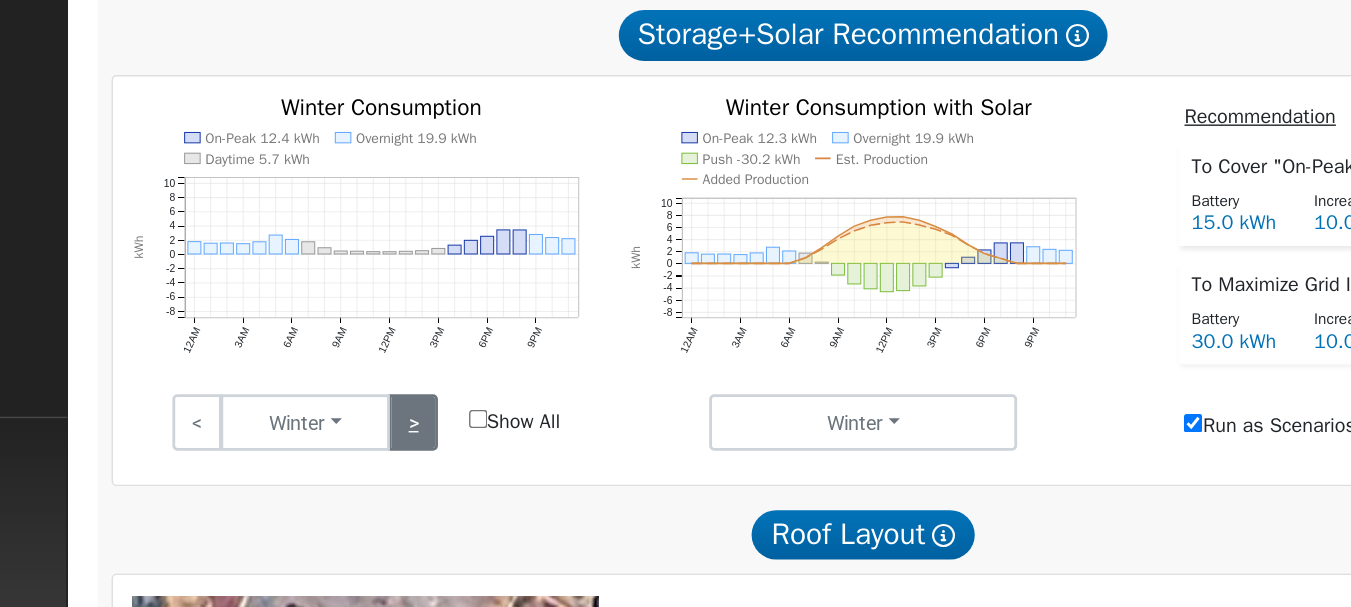 click on ">" at bounding box center (469, 422) 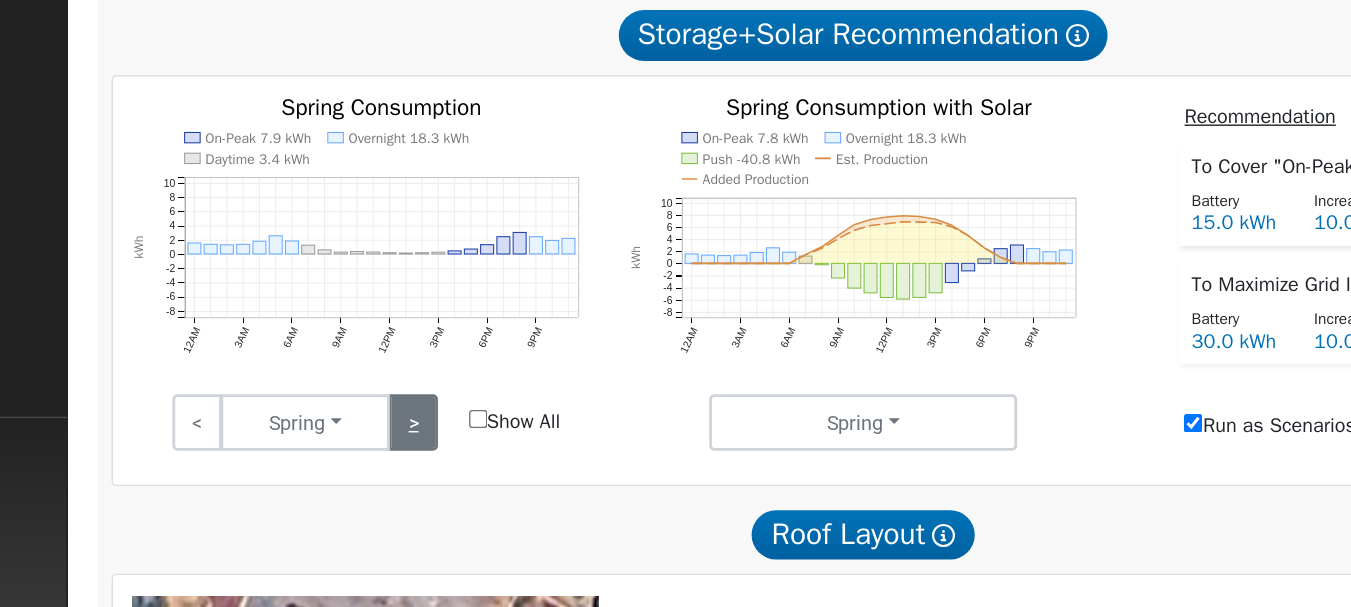 click on ">" at bounding box center [469, 422] 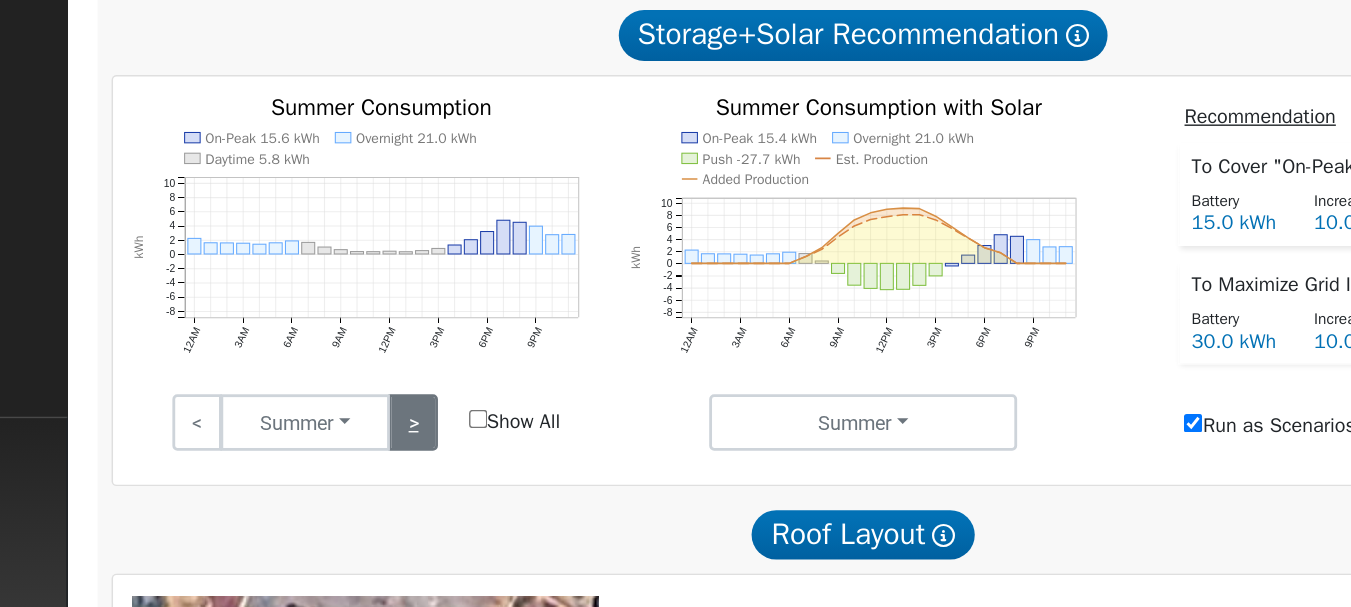 click on ">" at bounding box center (469, 422) 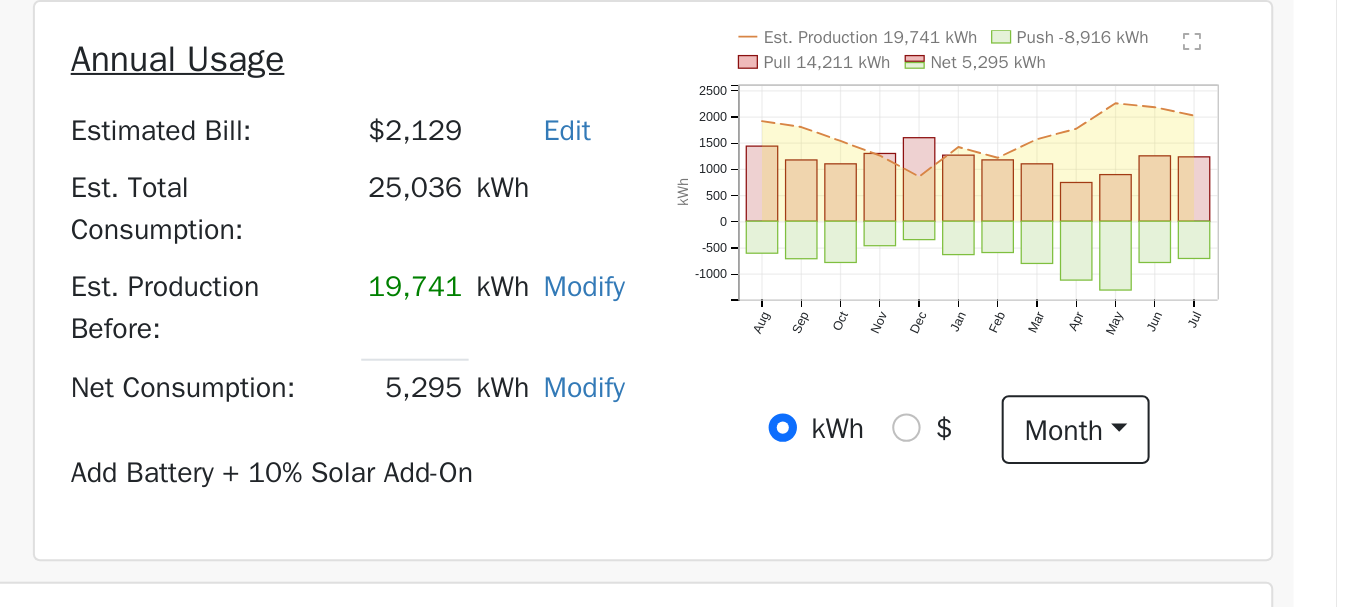 scroll, scrollTop: 392, scrollLeft: 0, axis: vertical 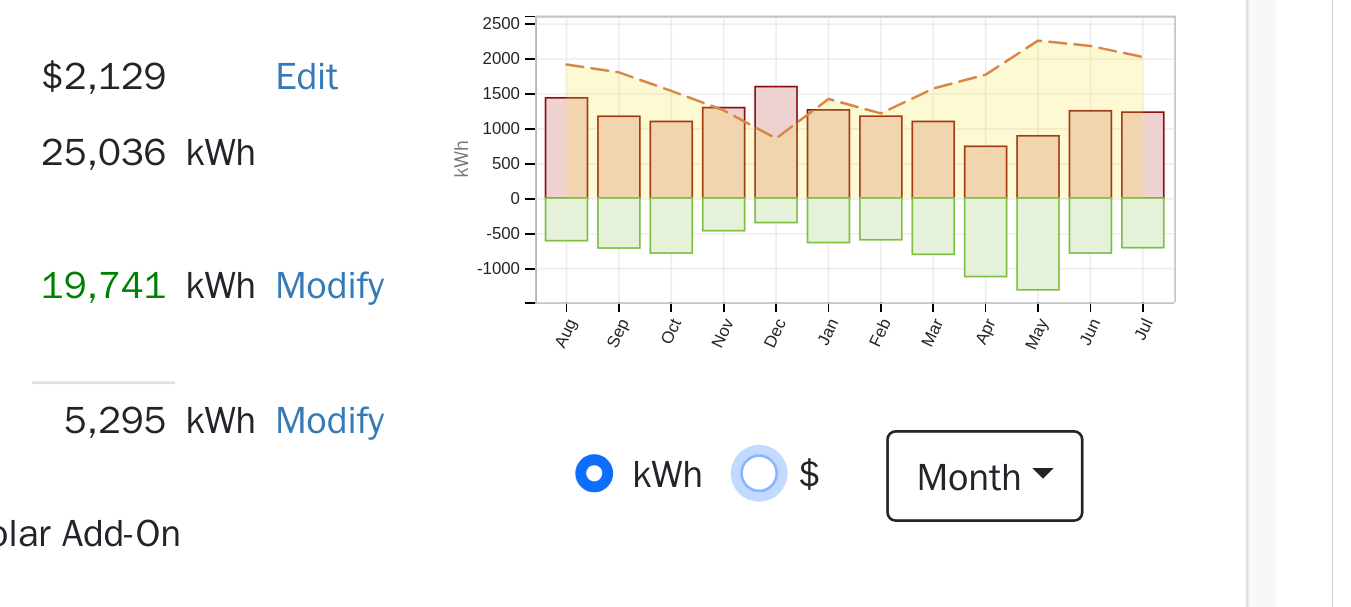 click on "$" at bounding box center [1139, 342] 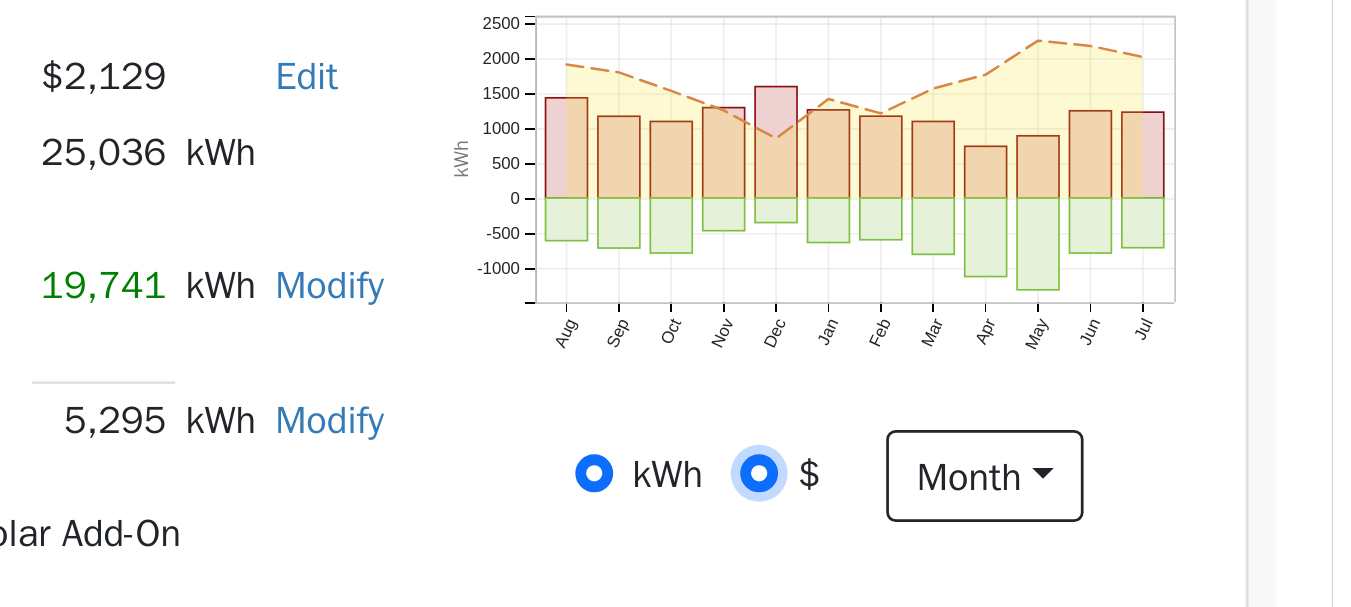 radio on "true" 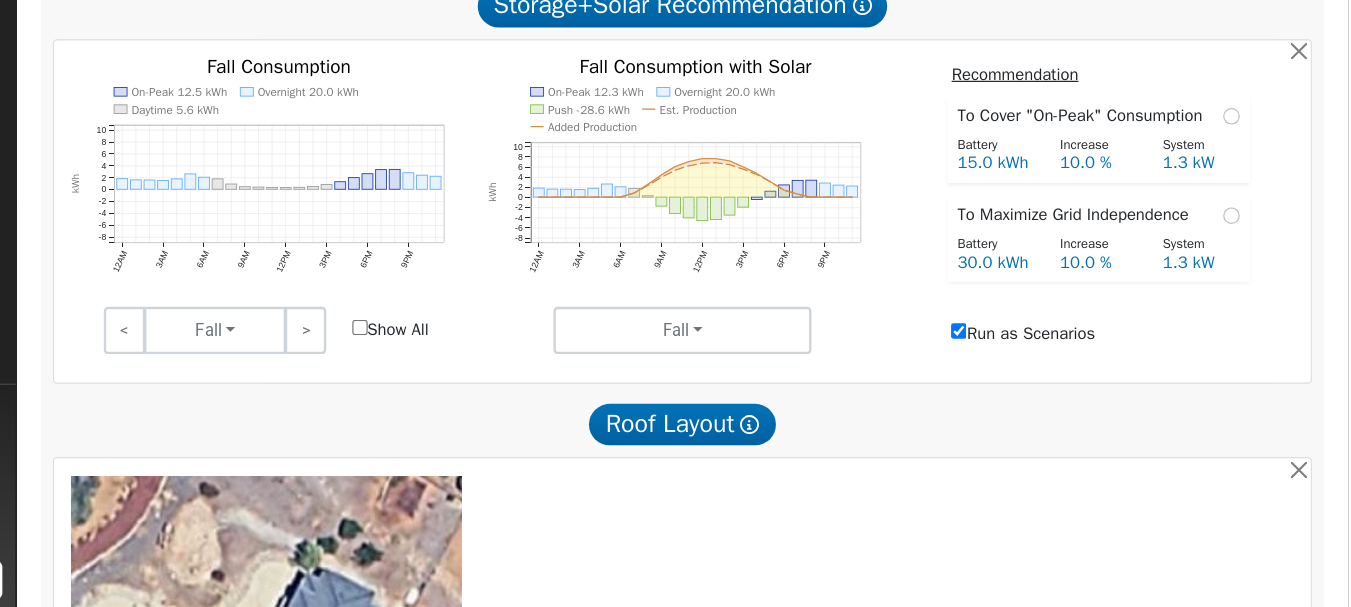 scroll, scrollTop: 968, scrollLeft: 0, axis: vertical 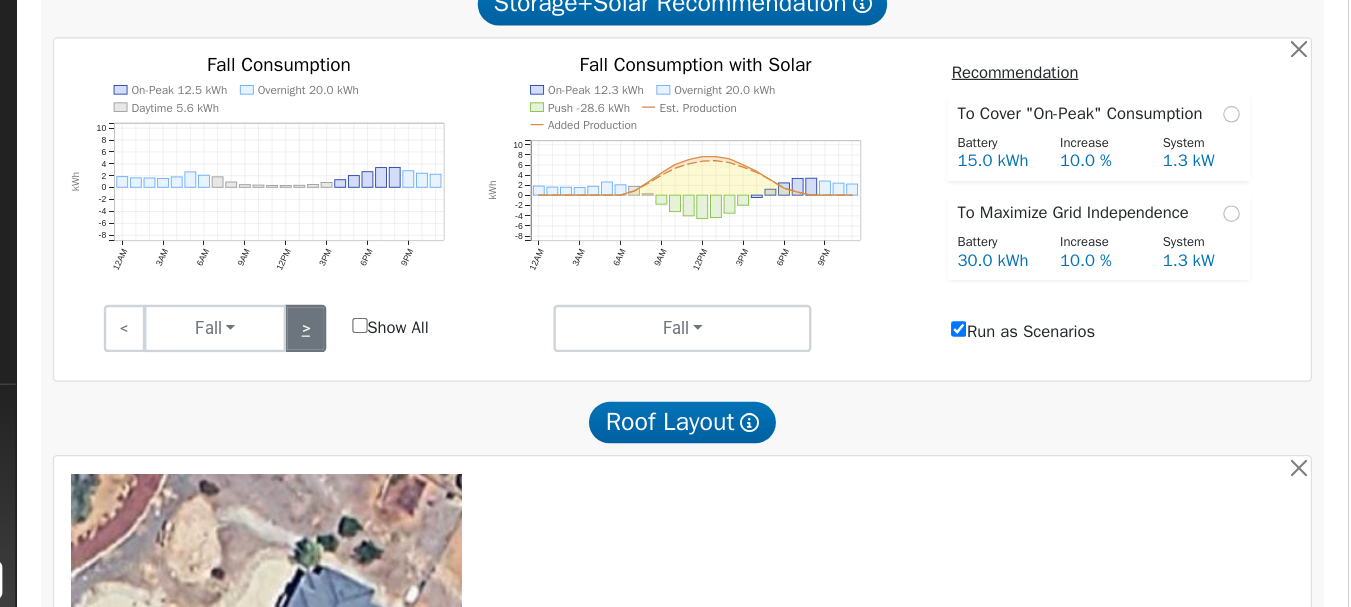 click on ">" at bounding box center [469, 371] 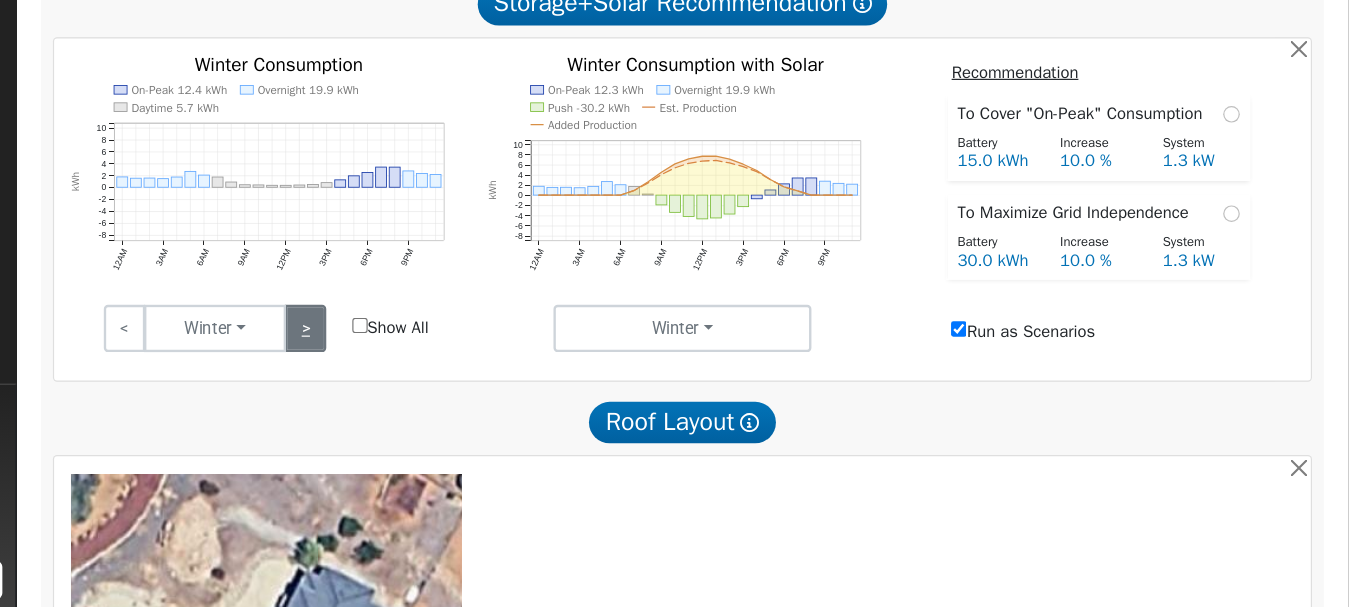 click on ">" at bounding box center [469, 371] 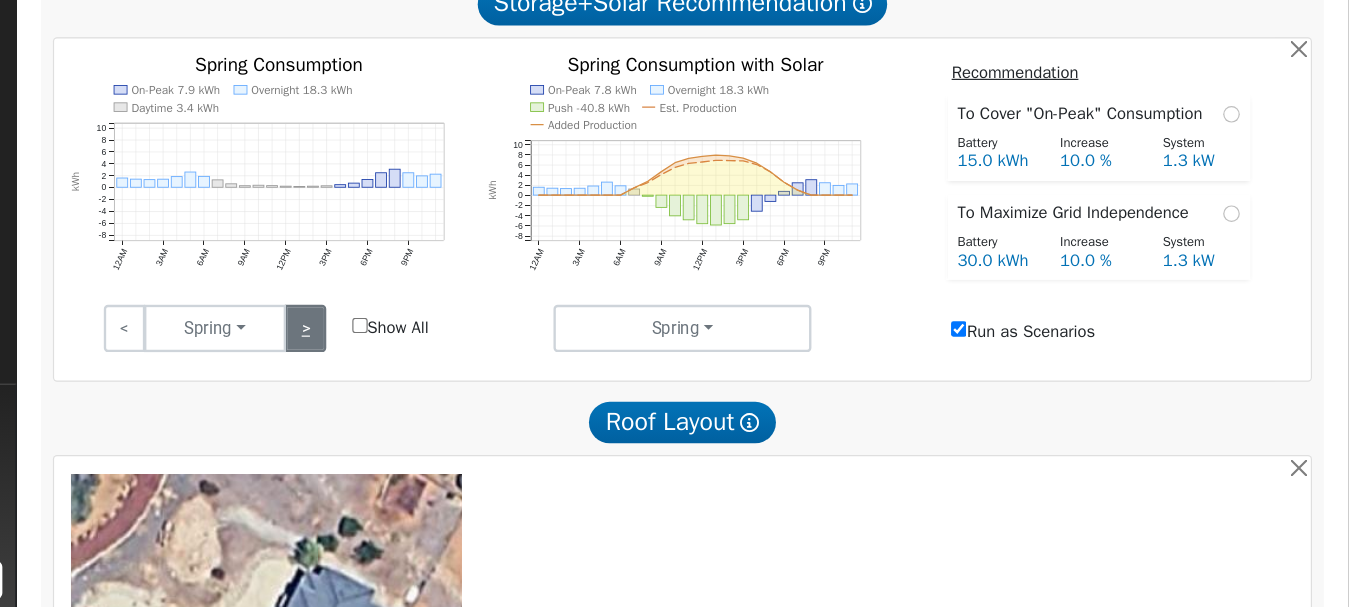 click on ">" at bounding box center (469, 371) 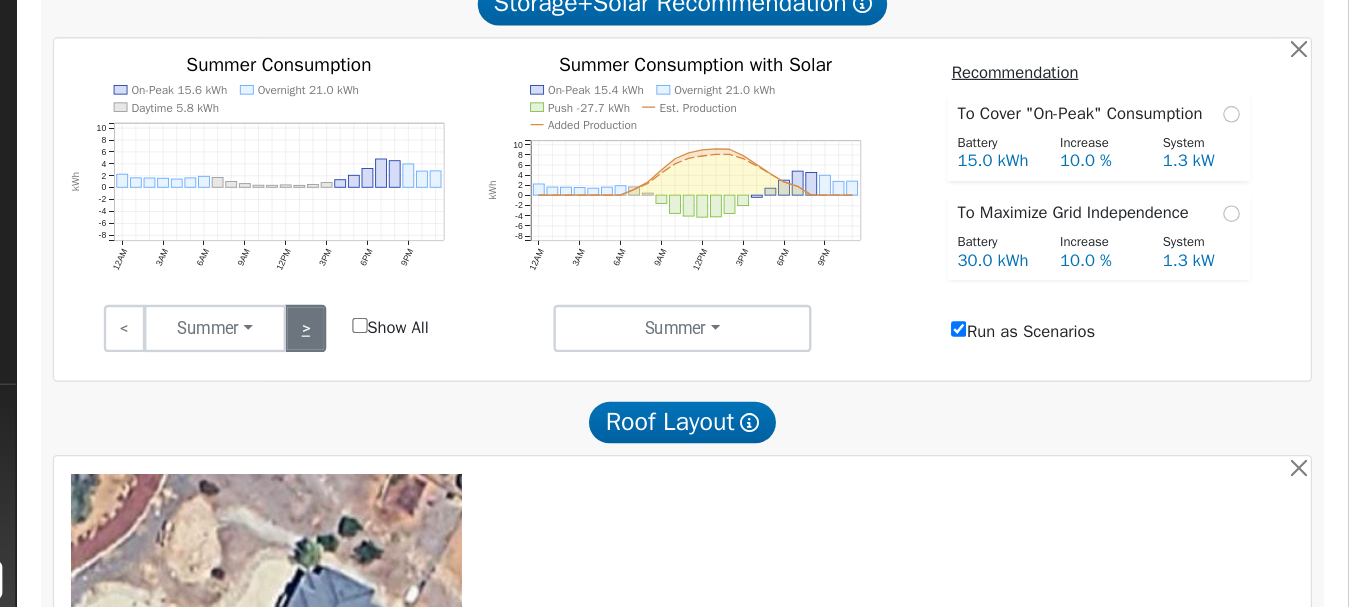 scroll, scrollTop: 967, scrollLeft: 0, axis: vertical 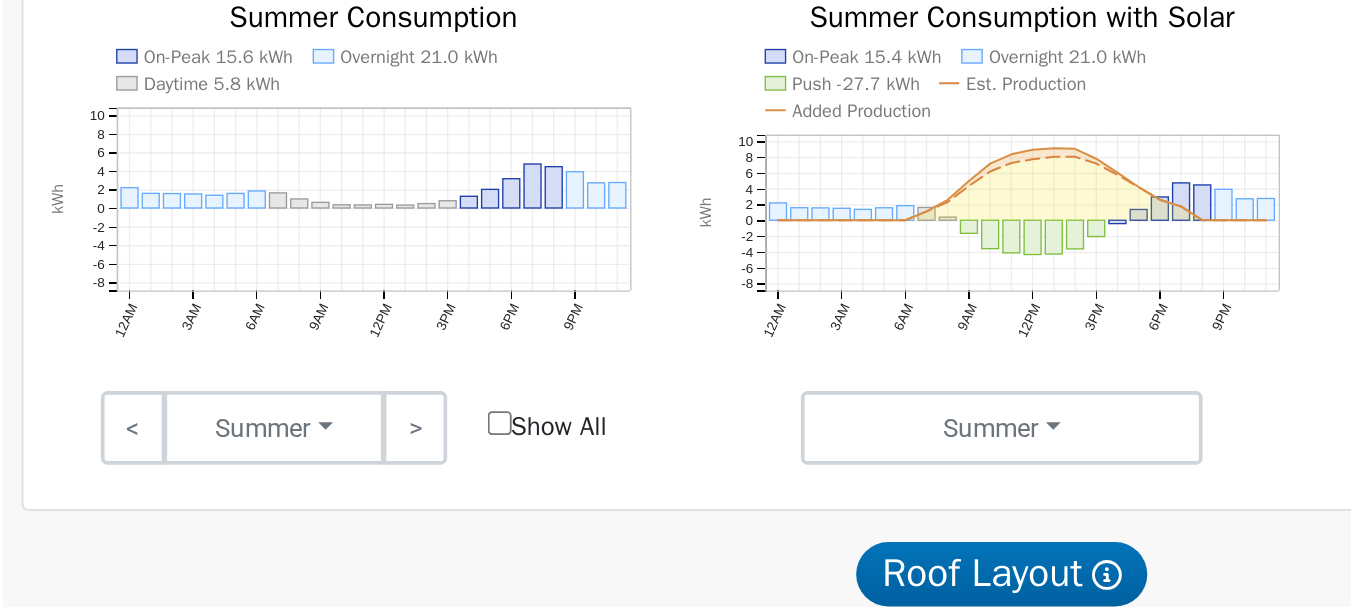 click on "On-Peak 15.4 kWh Overnight 21.0 kWh Push -27.7 kWh Est. Production Added Production 12AM 3AM 6AM 9AM 12PM 3PM 6PM 9PM -8 -6 -4 -2 0 2 4 6 8 10 Summer Consumption with Solar kWh onclick="" onclick="" onclick="" onclick="" onclick="" onclick="" onclick="" onclick="" onclick="" onclick="" onclick="" onclick="" onclick="" onclick="" onclick="" onclick="" onclick="" onclick="" onclick="" onclick="" onclick="" onclick="" onclick="" onclick="" onclick="" onclick="" onclick="" onclick="" onclick="" onclick="" onclick="" onclick="" onclick="" onclick="" onclick="" onclick="" onclick="" onclick="" onclick="" onclick="" onclick="" onclick="" onclick="" onclick="" onclick="" onclick="" onclick="" onclick="" onclick="" onclick="" onclick="" onclick="" onclick="" onclick="" onclick="" onclick="" onclick="" onclick="" onclick="" onclick="" onclick="" onclick="" onclick="" onclick="" onclick="" onclick="" onclick="" onclick="" onclick="" onclick="" onclick="" onclick=""" 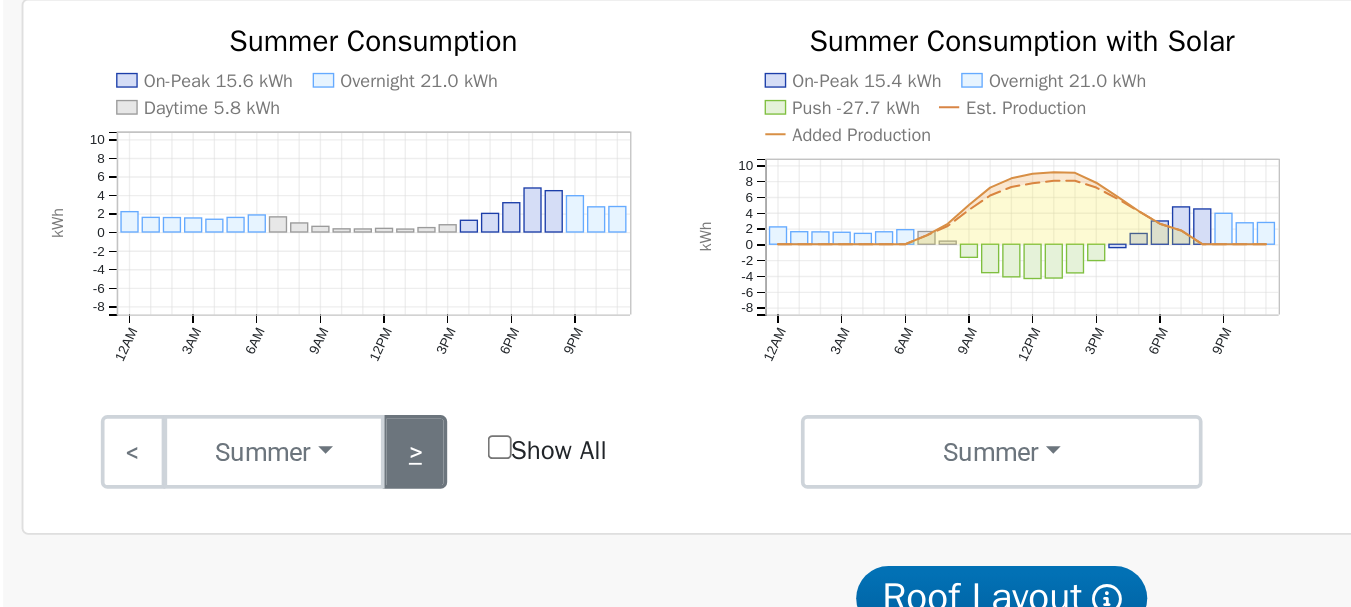 click on ">" at bounding box center (469, 372) 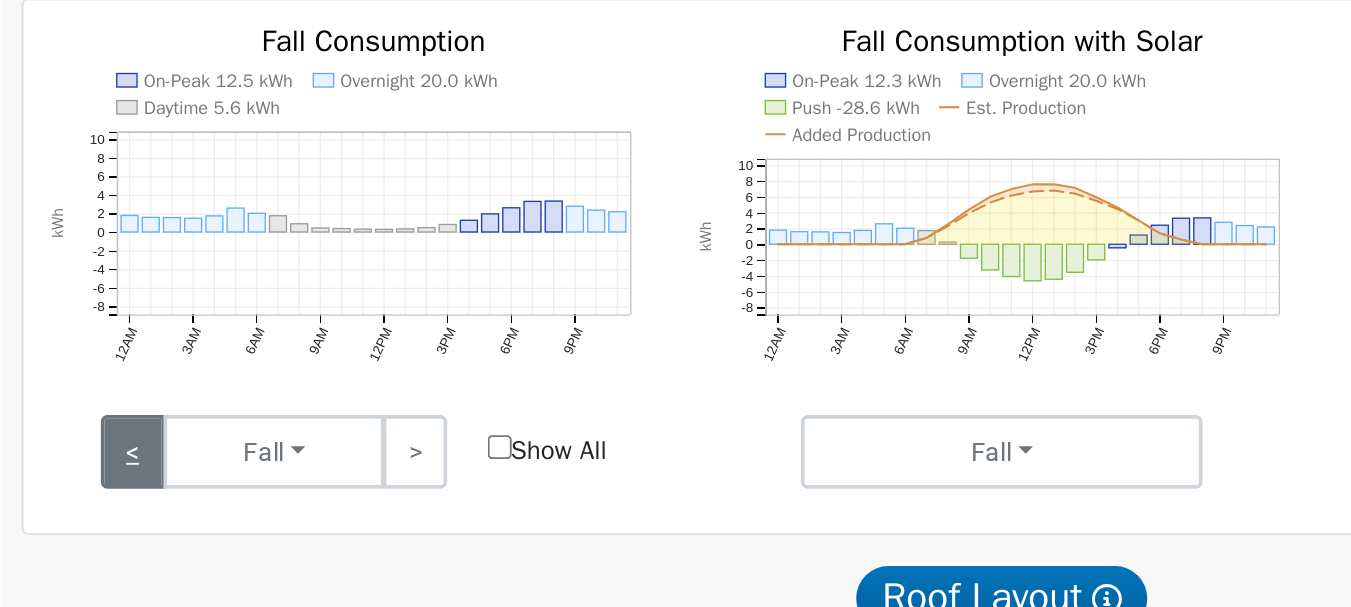 click on "<" at bounding box center (316, 372) 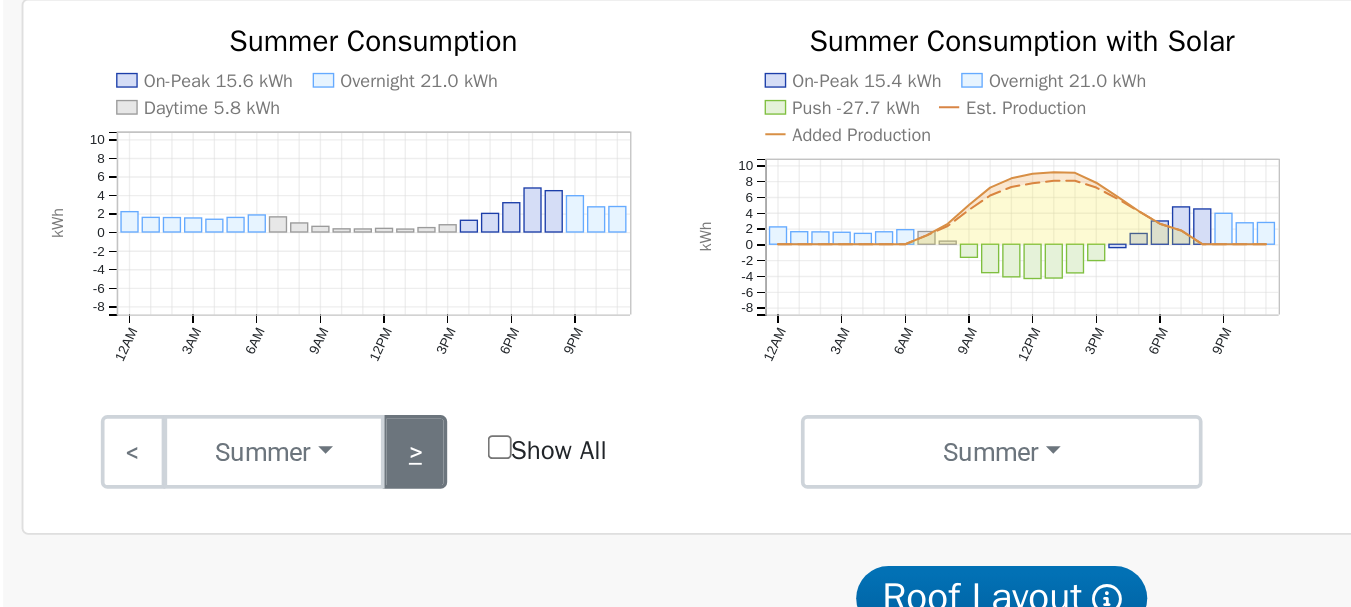 click on ">" at bounding box center [469, 372] 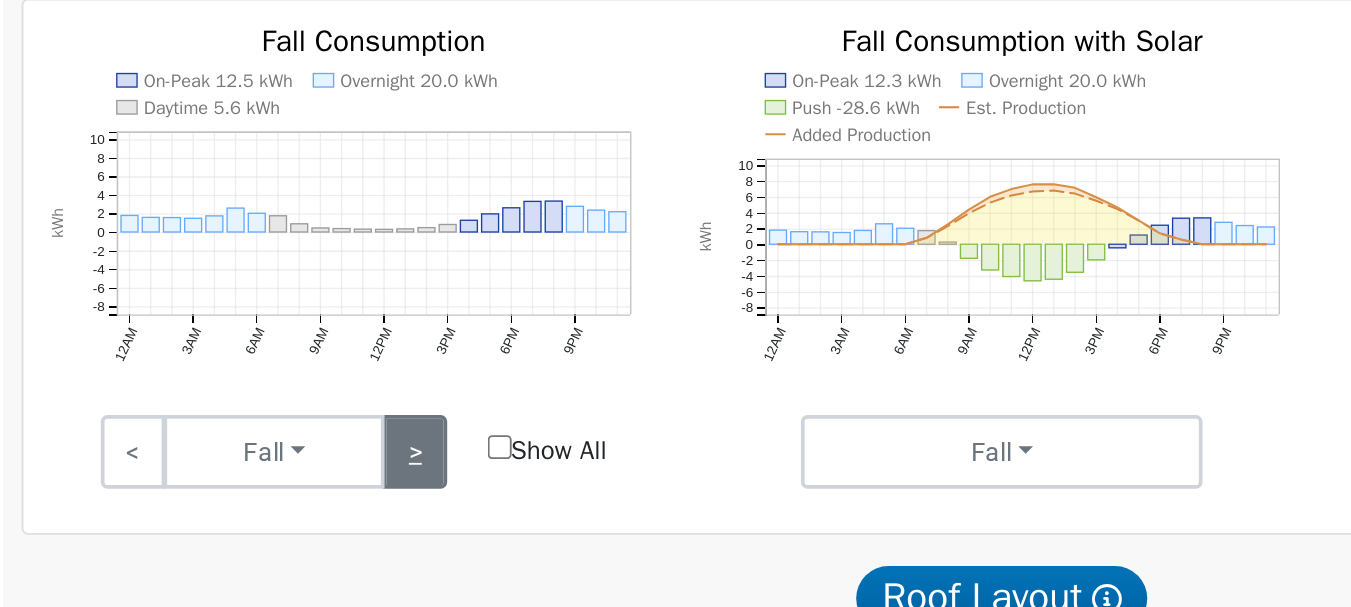 click on ">" at bounding box center [469, 372] 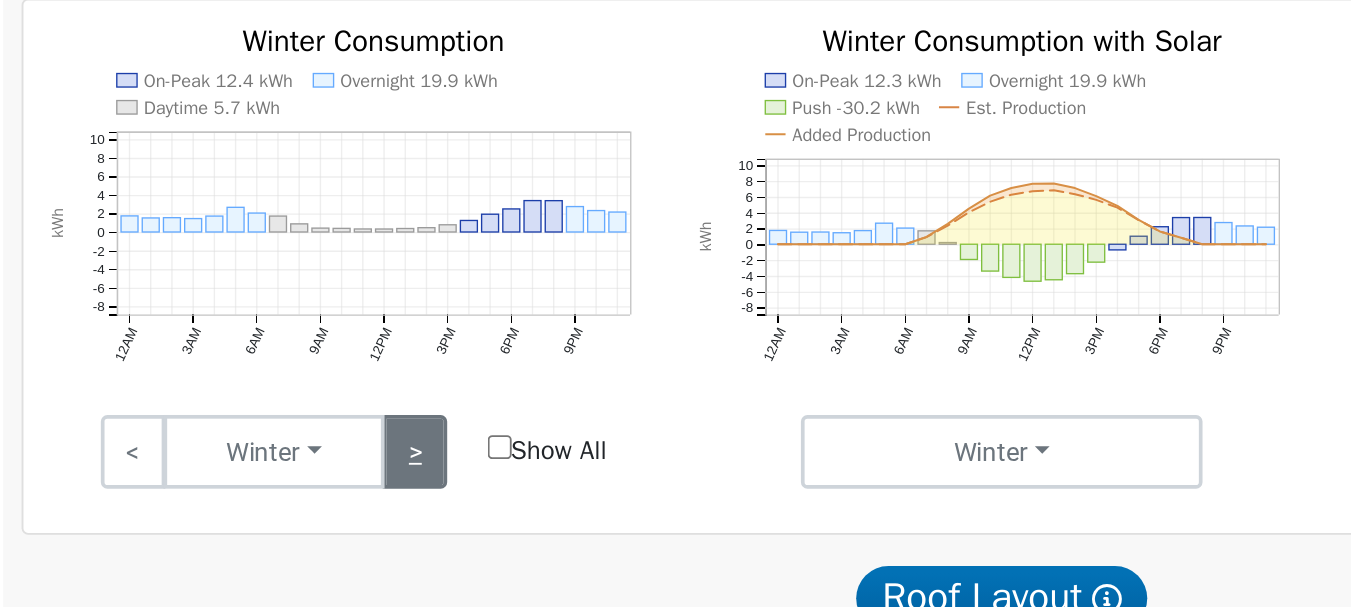 click on ">" at bounding box center (469, 372) 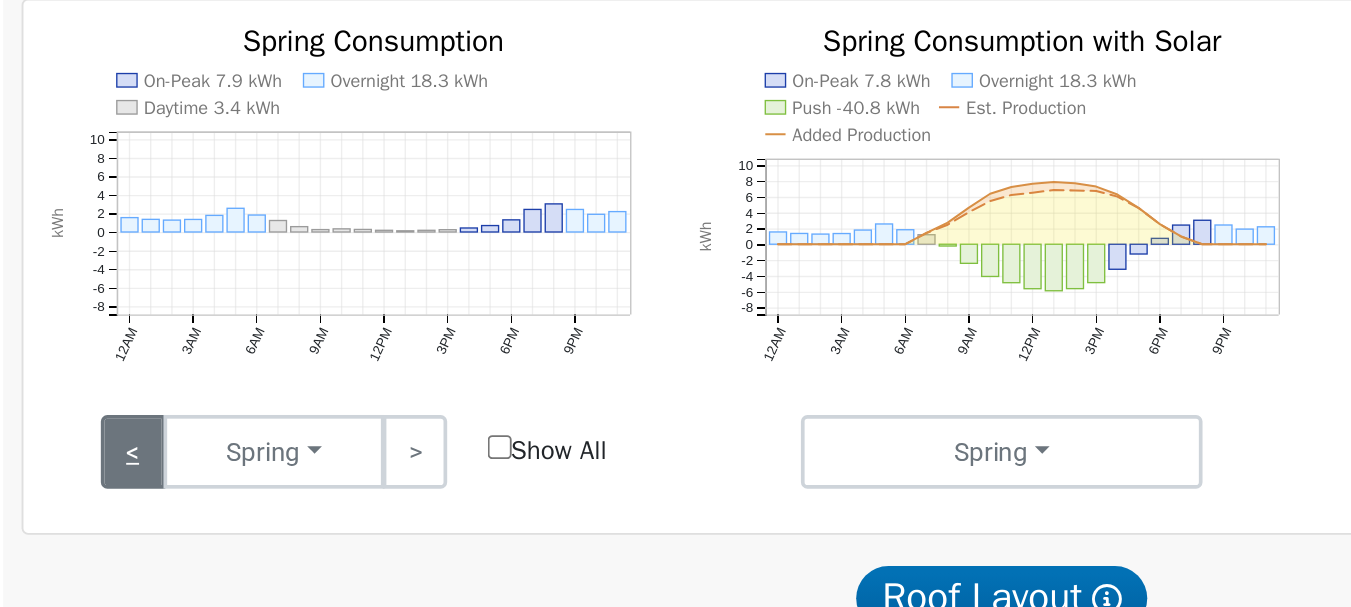 click on "<" at bounding box center (316, 372) 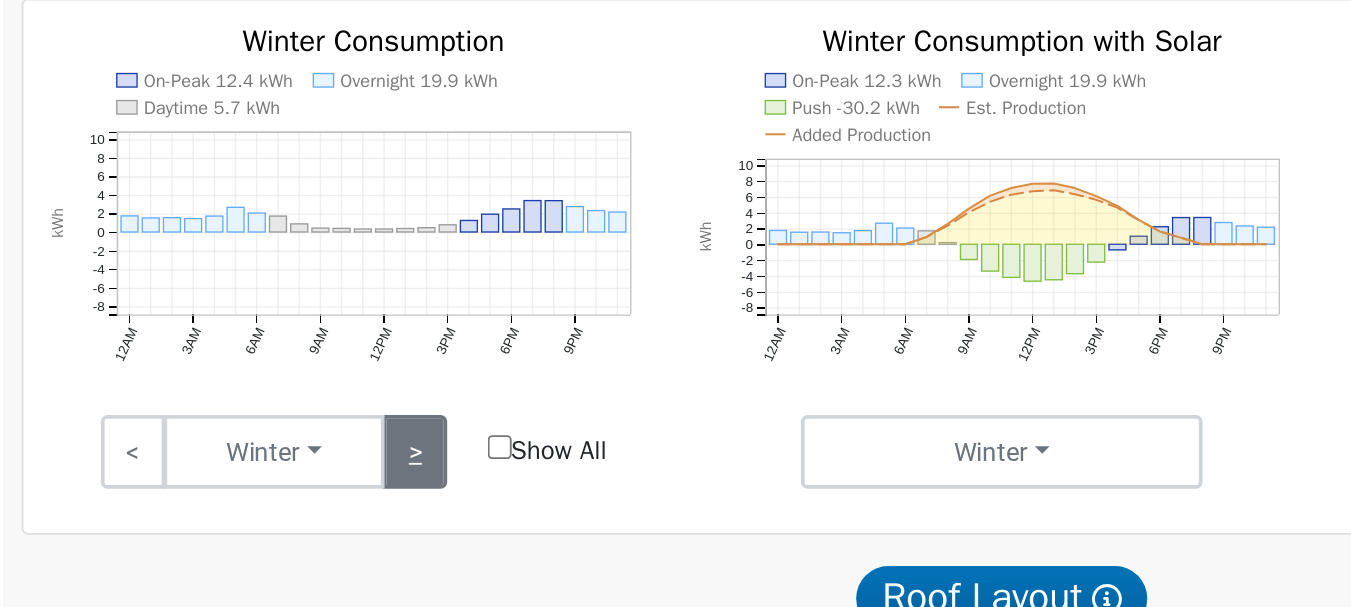 click on ">" at bounding box center (469, 372) 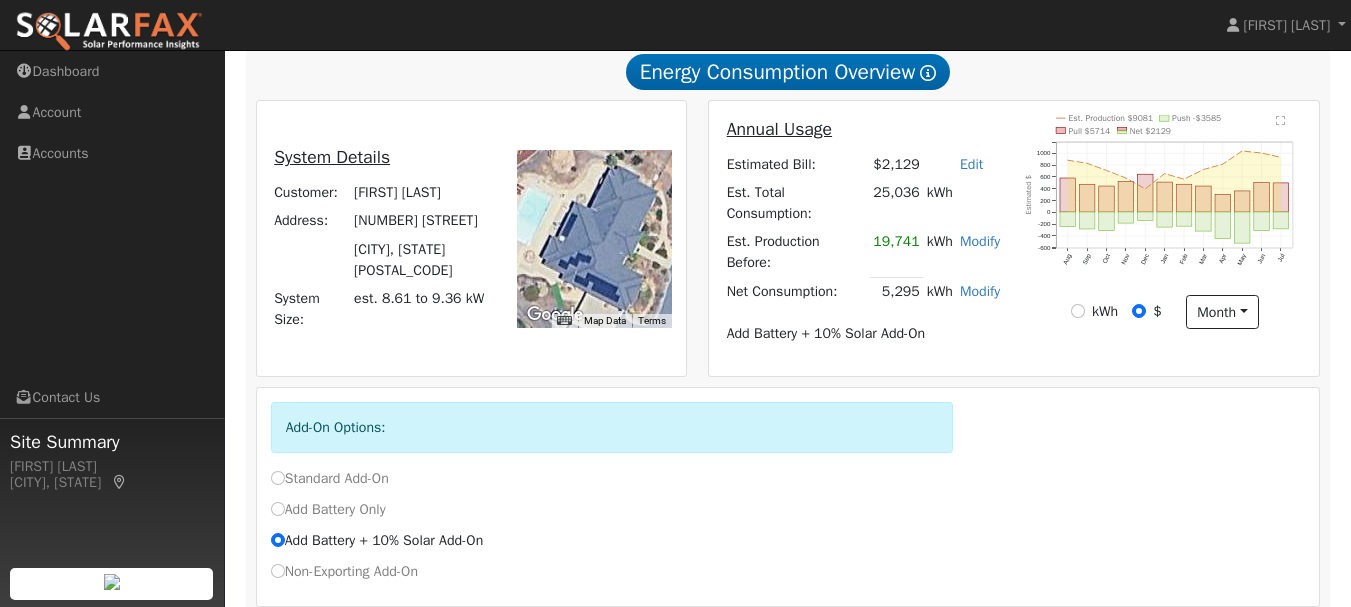 scroll, scrollTop: 429, scrollLeft: 0, axis: vertical 